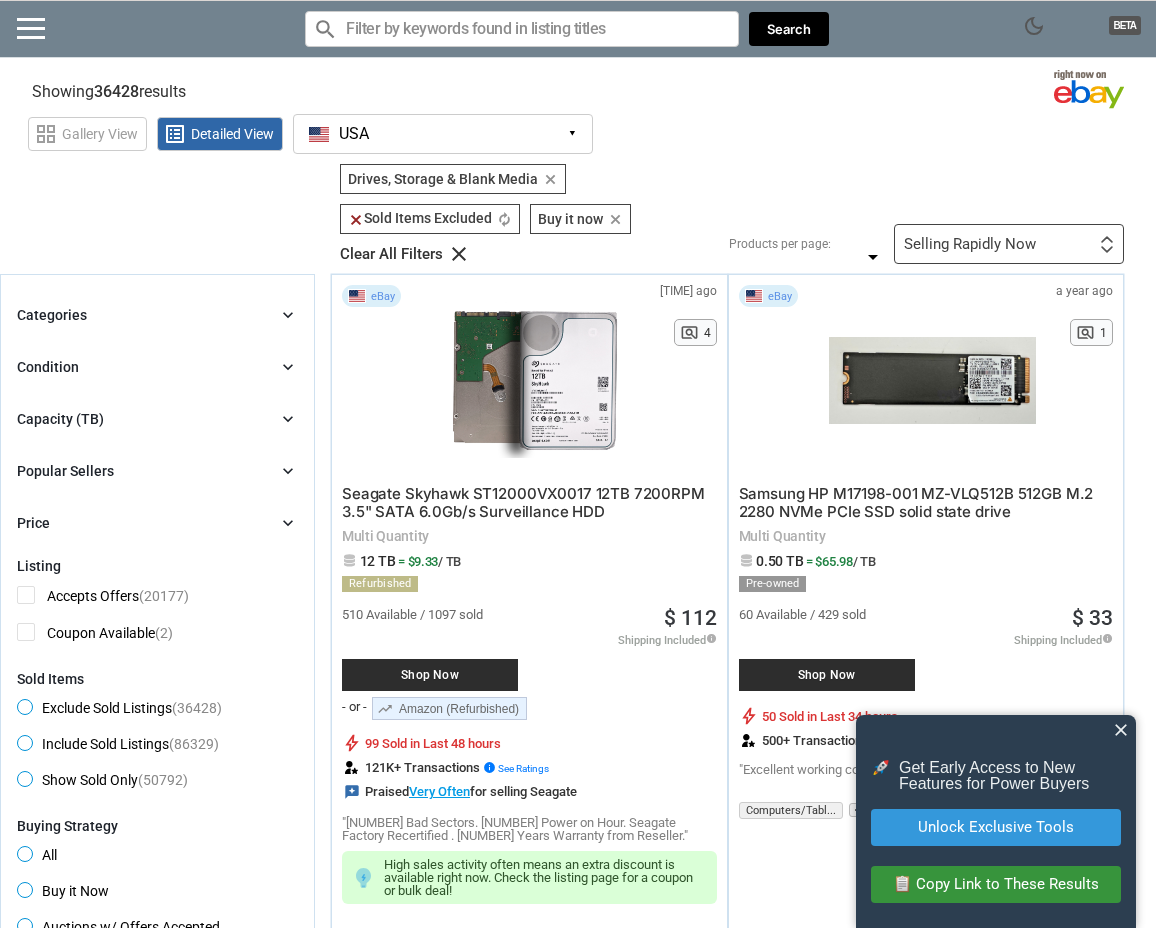 scroll, scrollTop: 0, scrollLeft: 0, axis: both 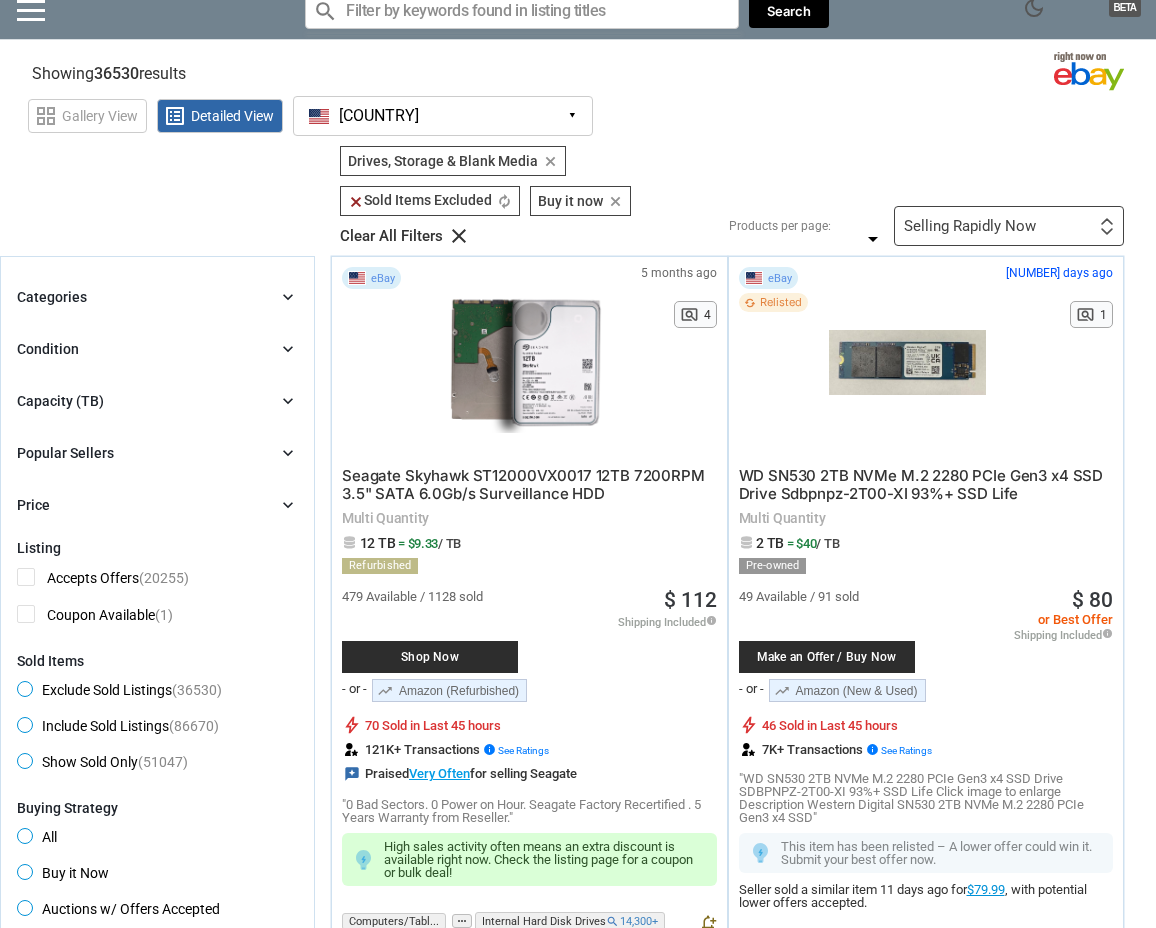 click on "Selling Rapidly Now" at bounding box center [970, 226] 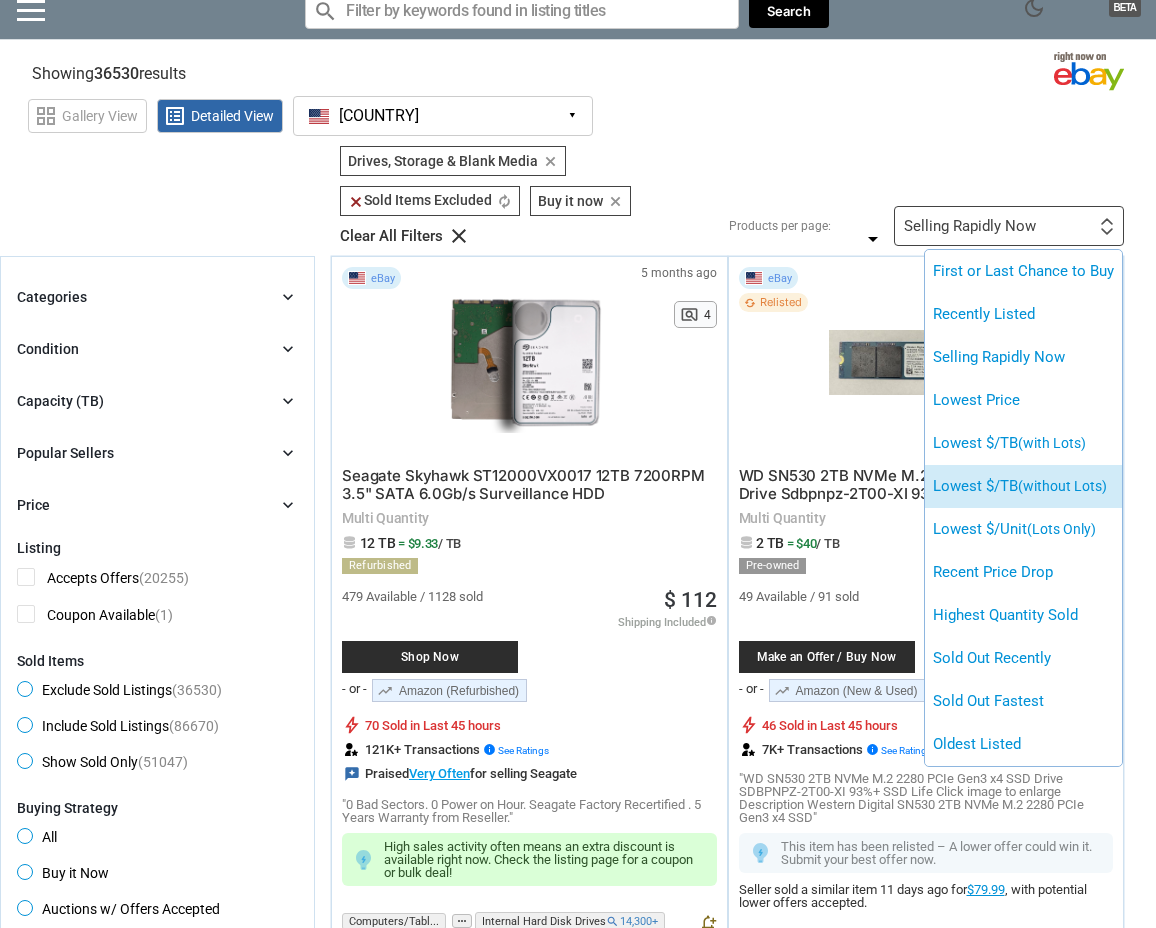 click on "Lowest $/TB  (without Lots)" at bounding box center [1023, 486] 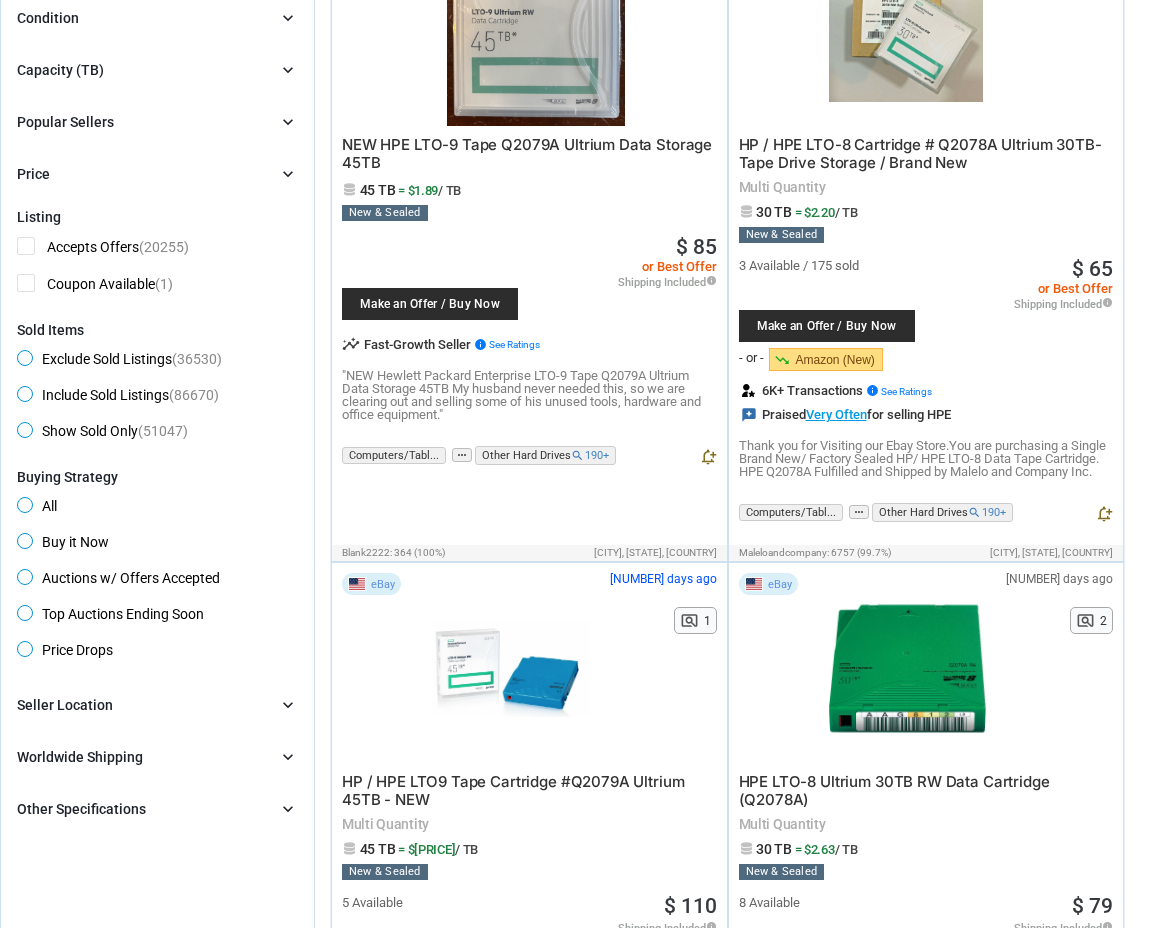 scroll, scrollTop: 387, scrollLeft: 0, axis: vertical 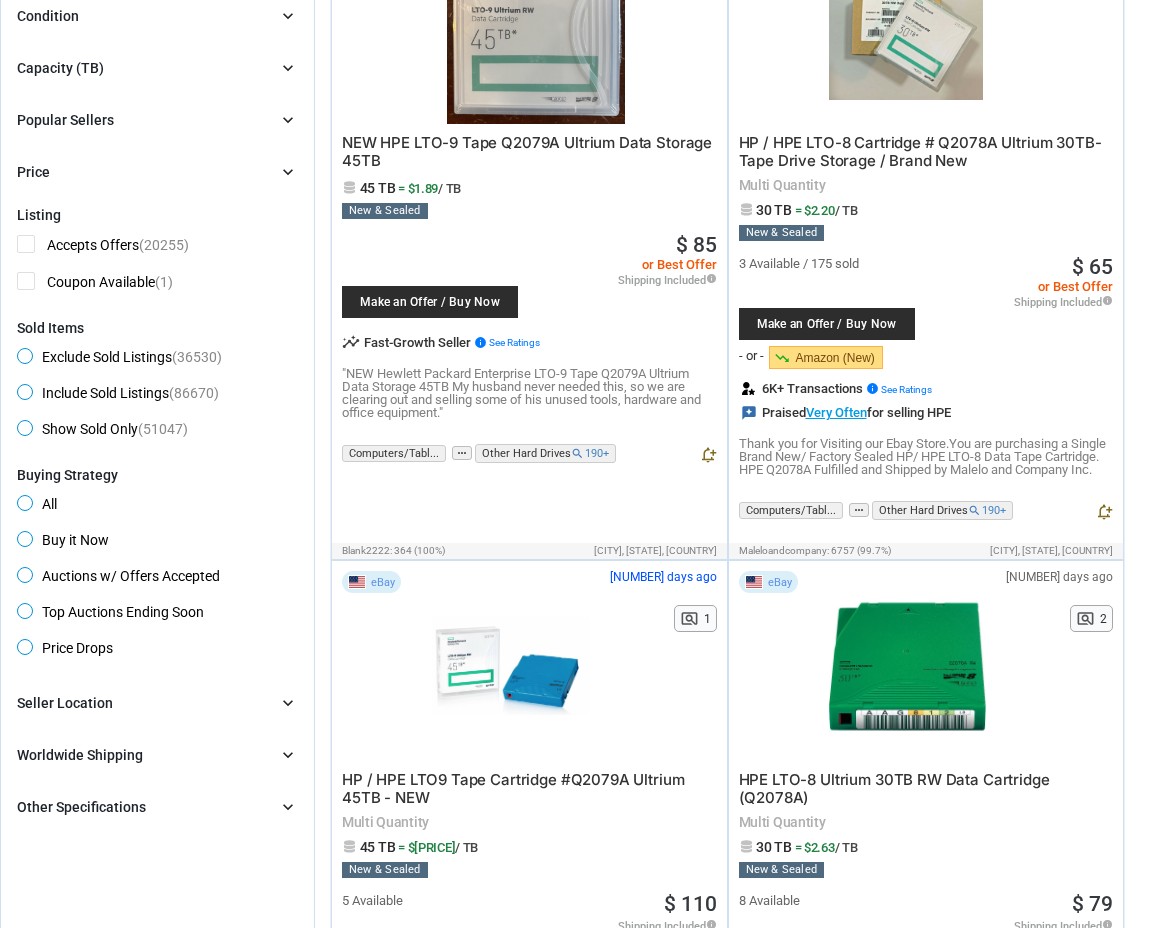 click on "Capacity (TB)" at bounding box center (60, 68) 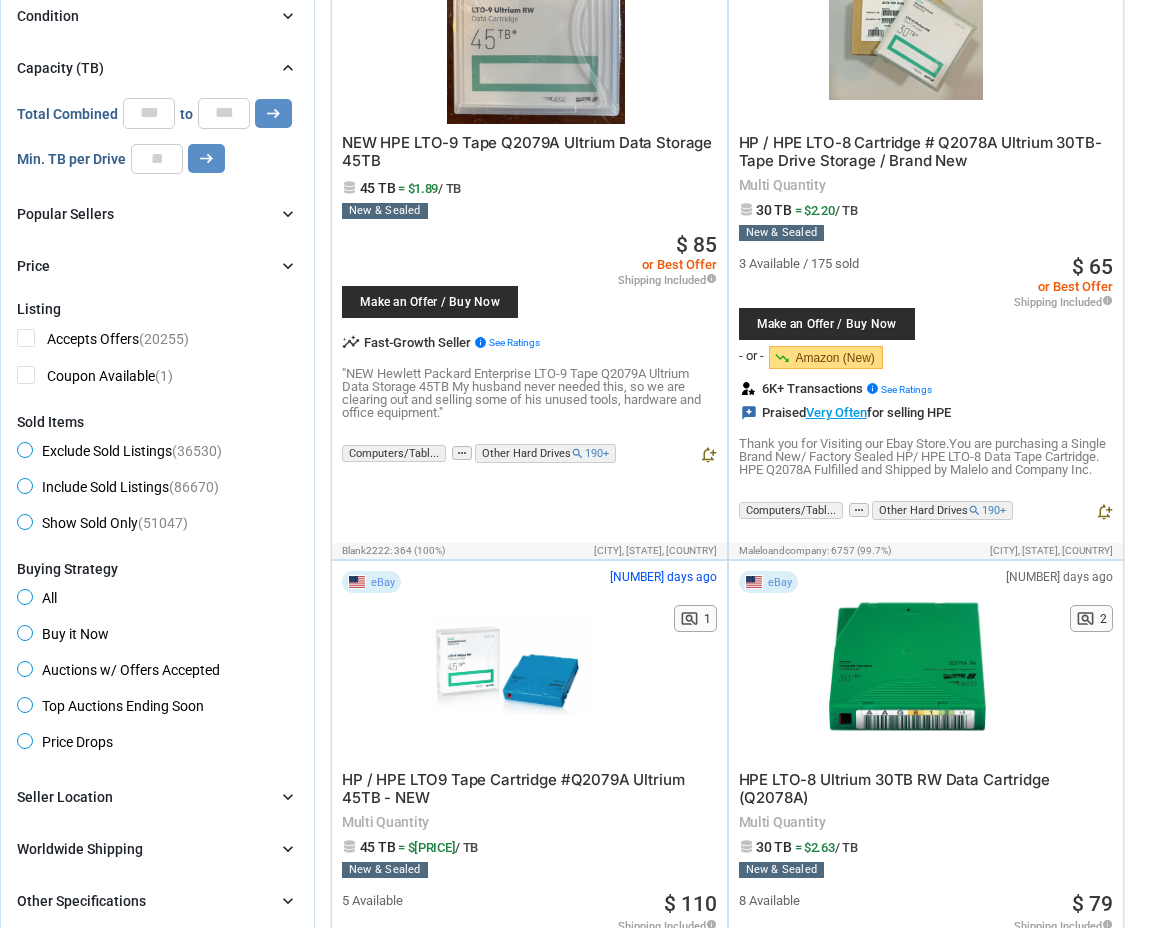 click on "Popular Sellers" at bounding box center (65, 214) 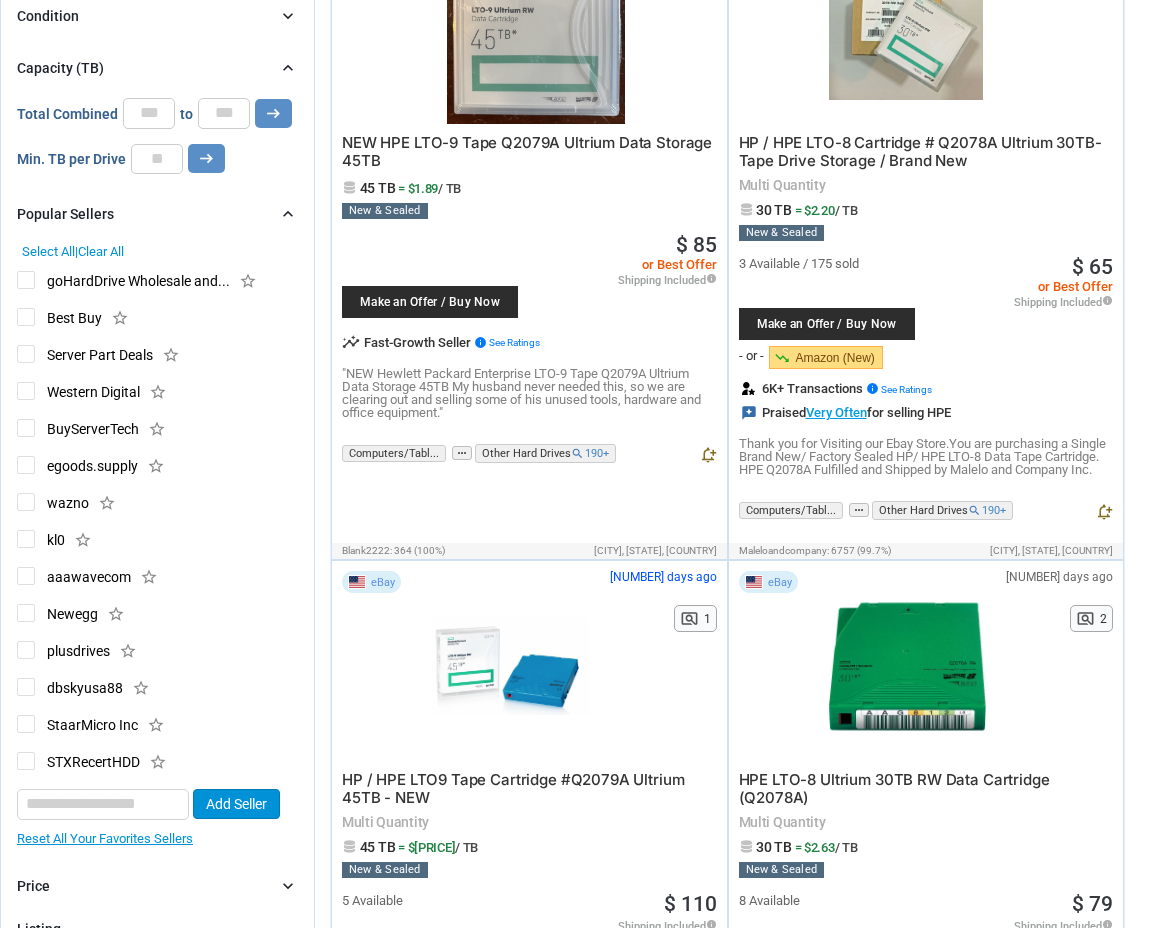 click on "Popular Sellers" at bounding box center [65, 214] 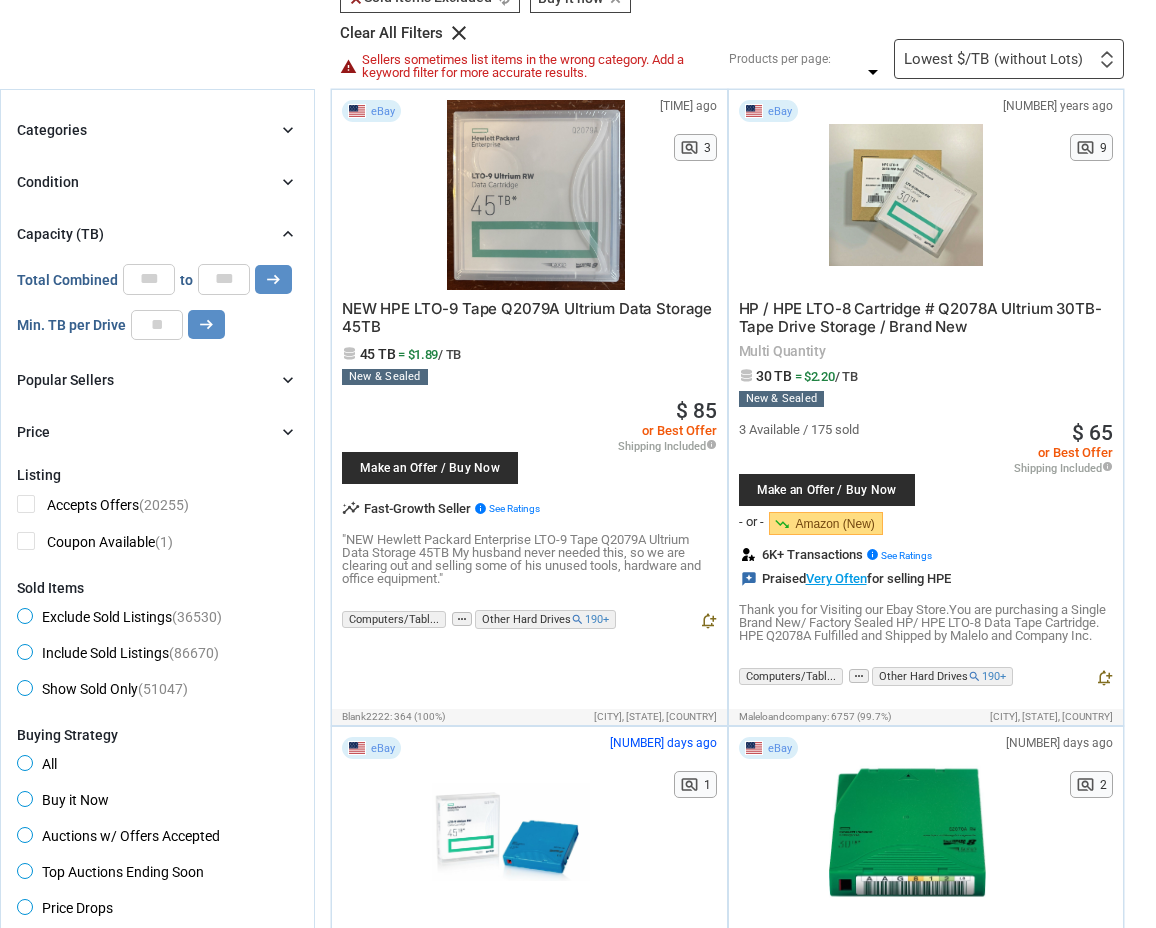 scroll, scrollTop: 217, scrollLeft: 0, axis: vertical 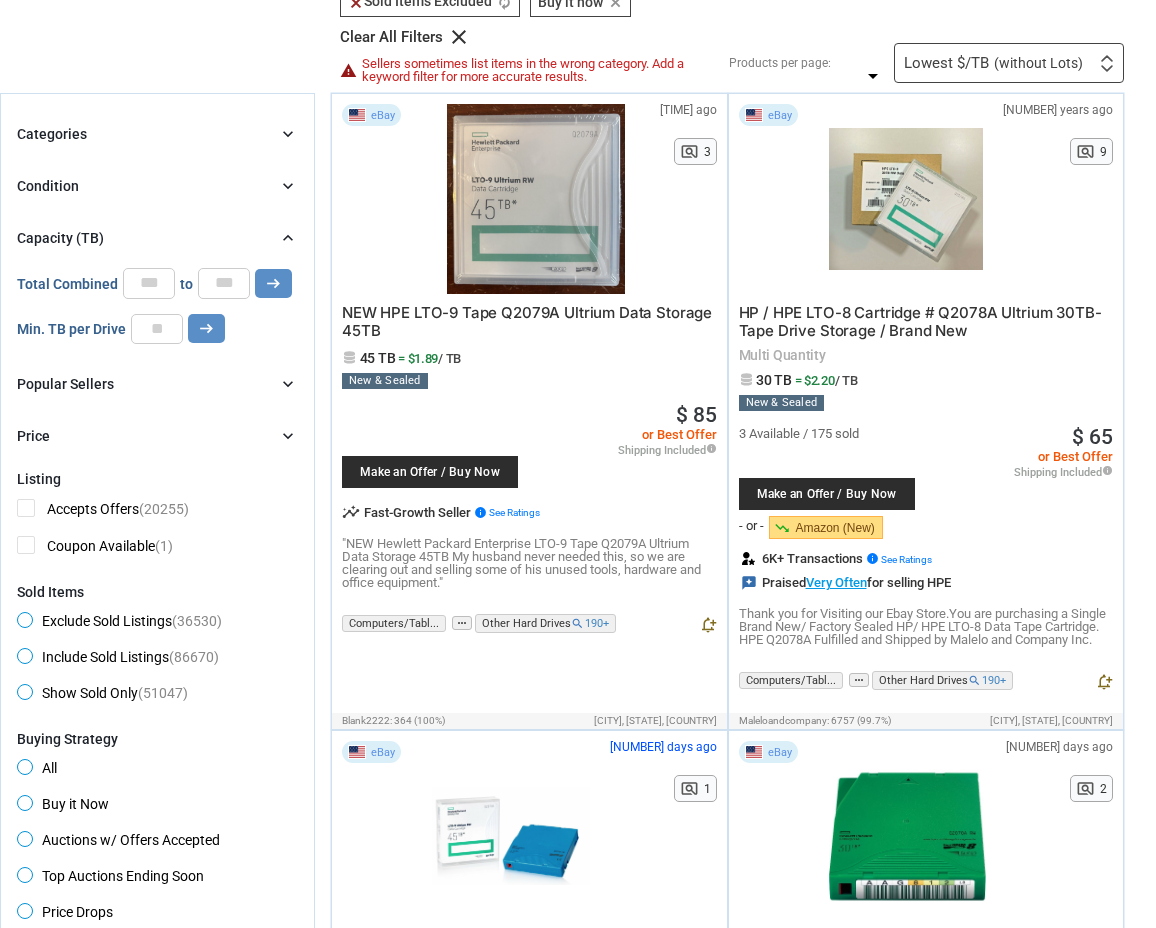 click on "Categories
chevron_right" at bounding box center [157, 134] 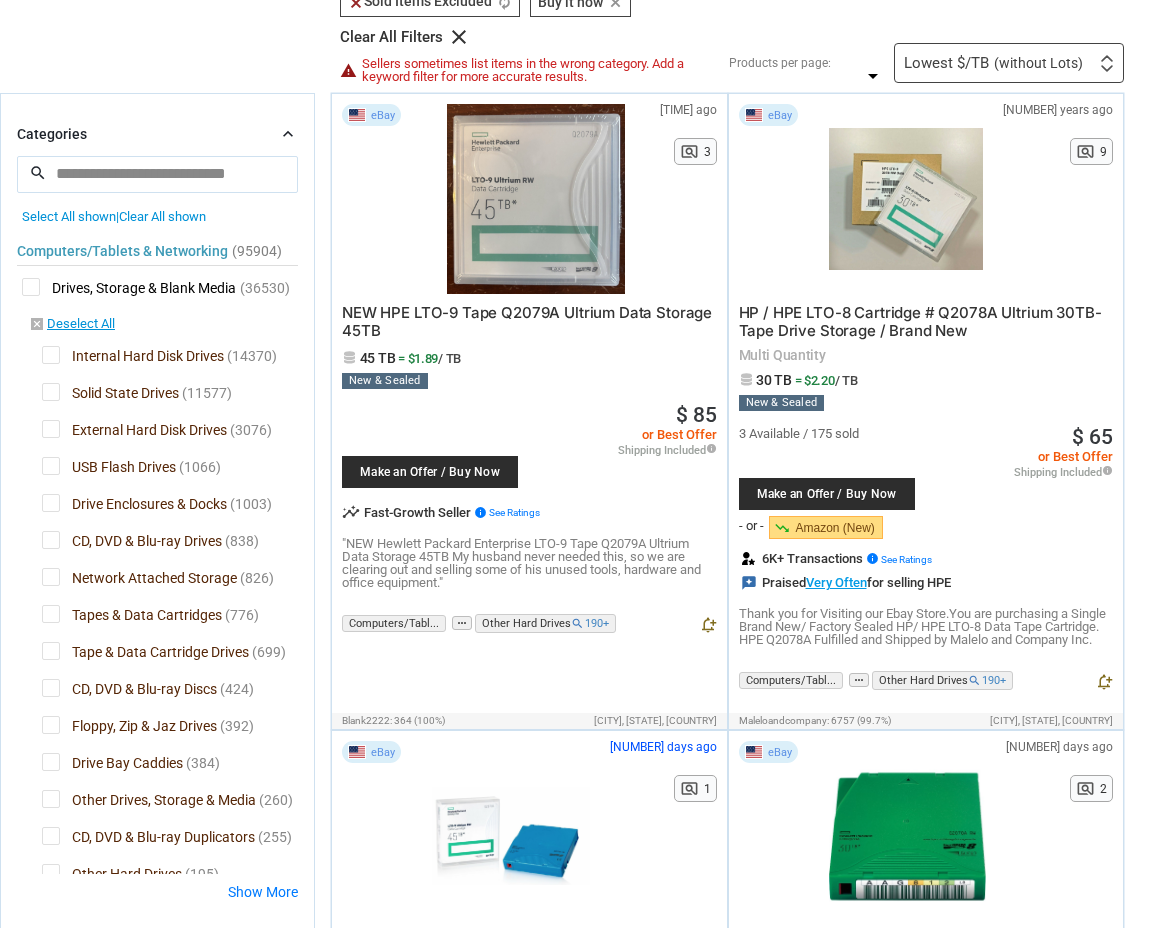 scroll, scrollTop: 2, scrollLeft: 0, axis: vertical 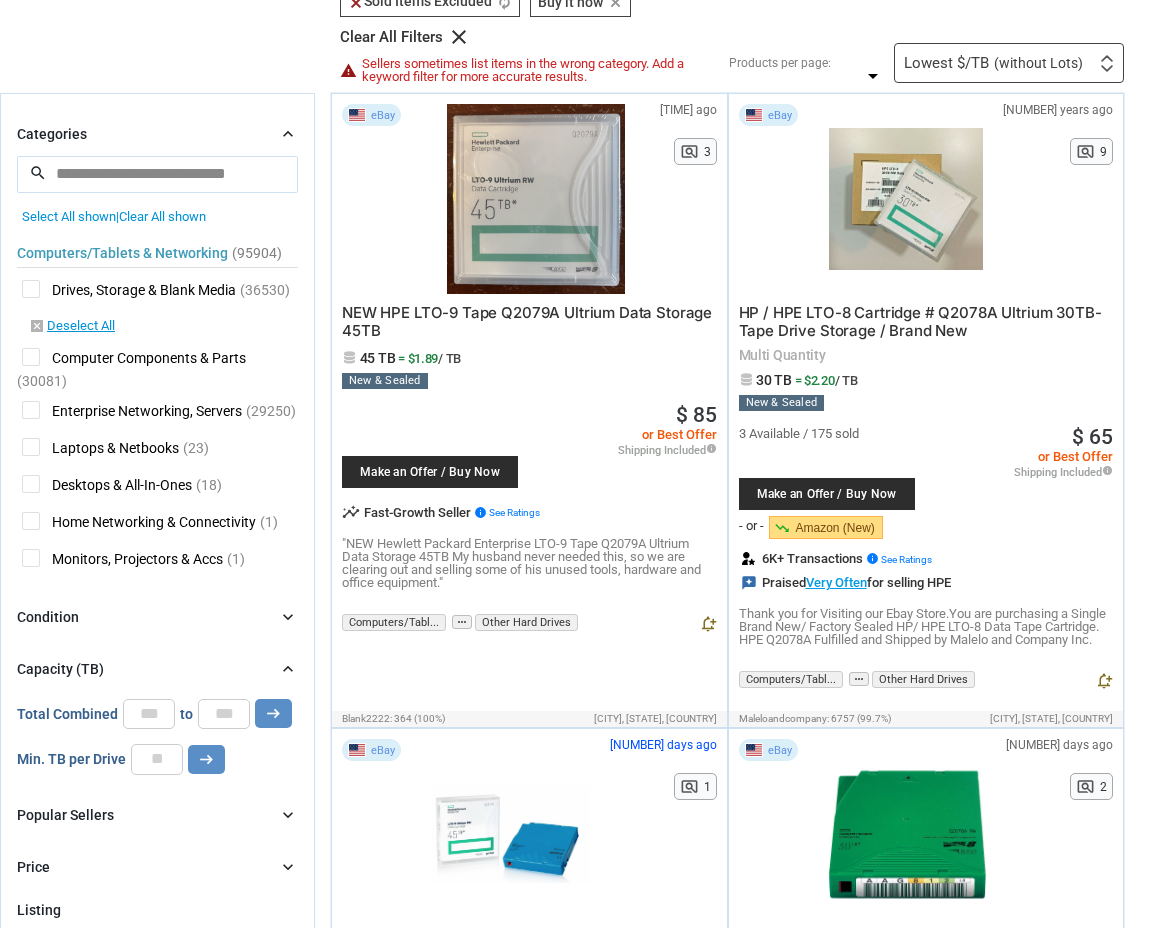 click on "Drives, Storage & Blank Media" at bounding box center (129, 292) 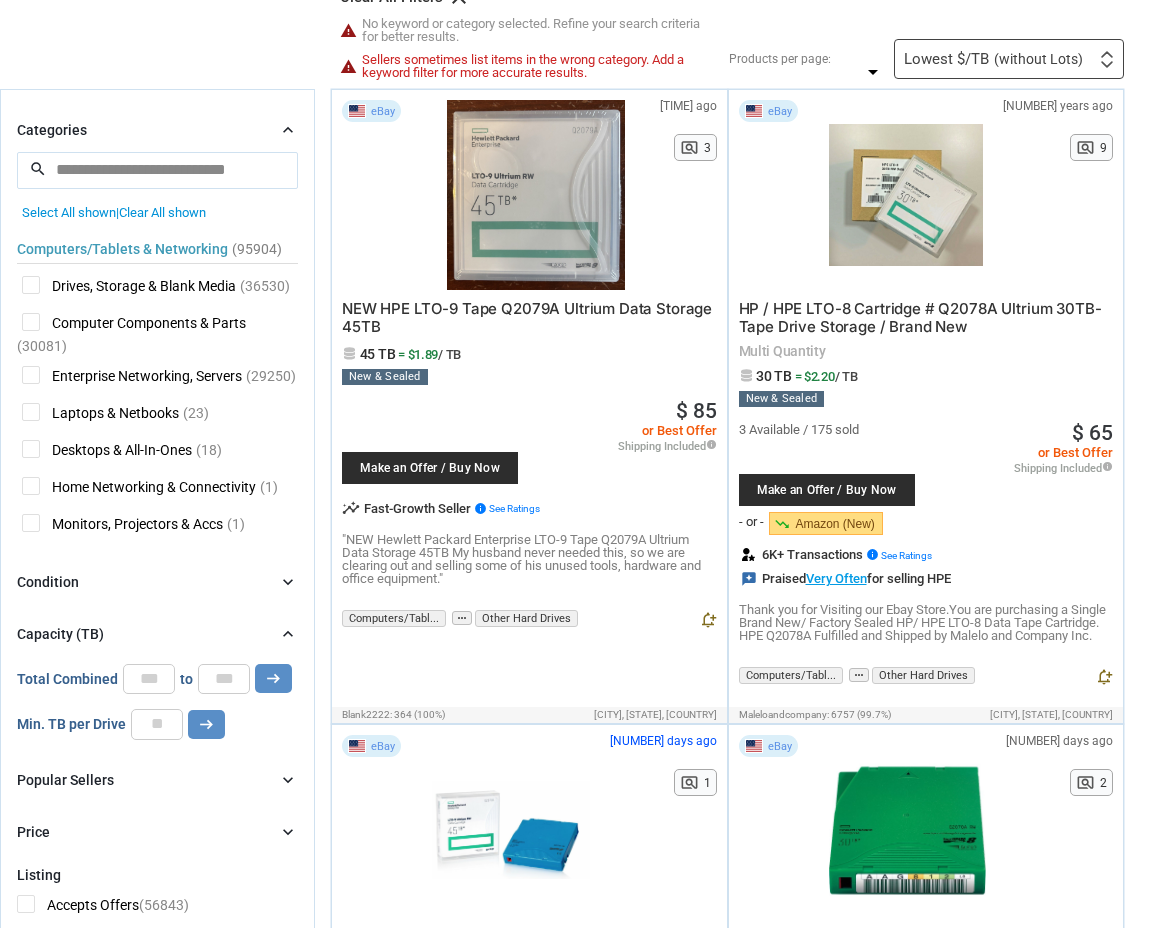 click on "Drives, Storage & Blank Media" at bounding box center (129, 288) 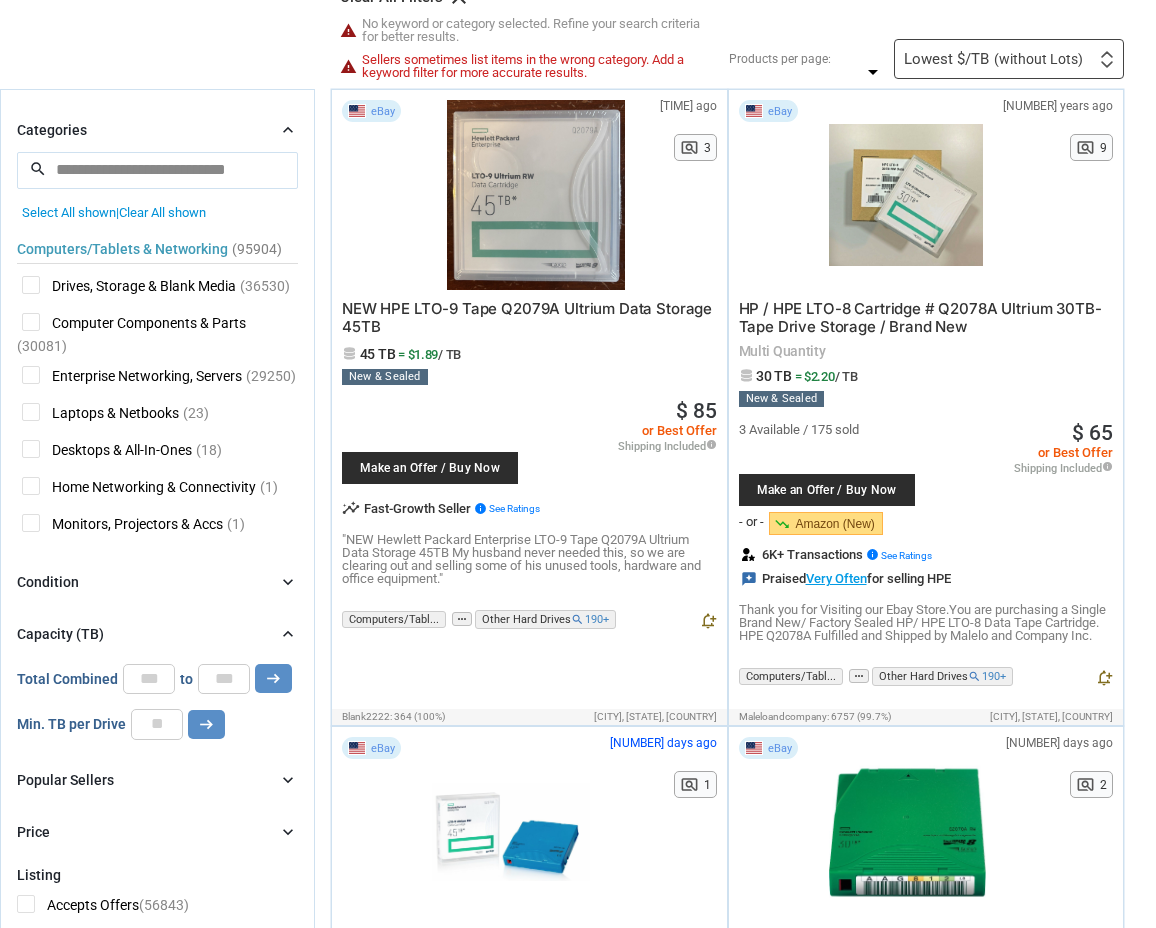 click on "Drives, Storage & Blank Media" at bounding box center (129, 288) 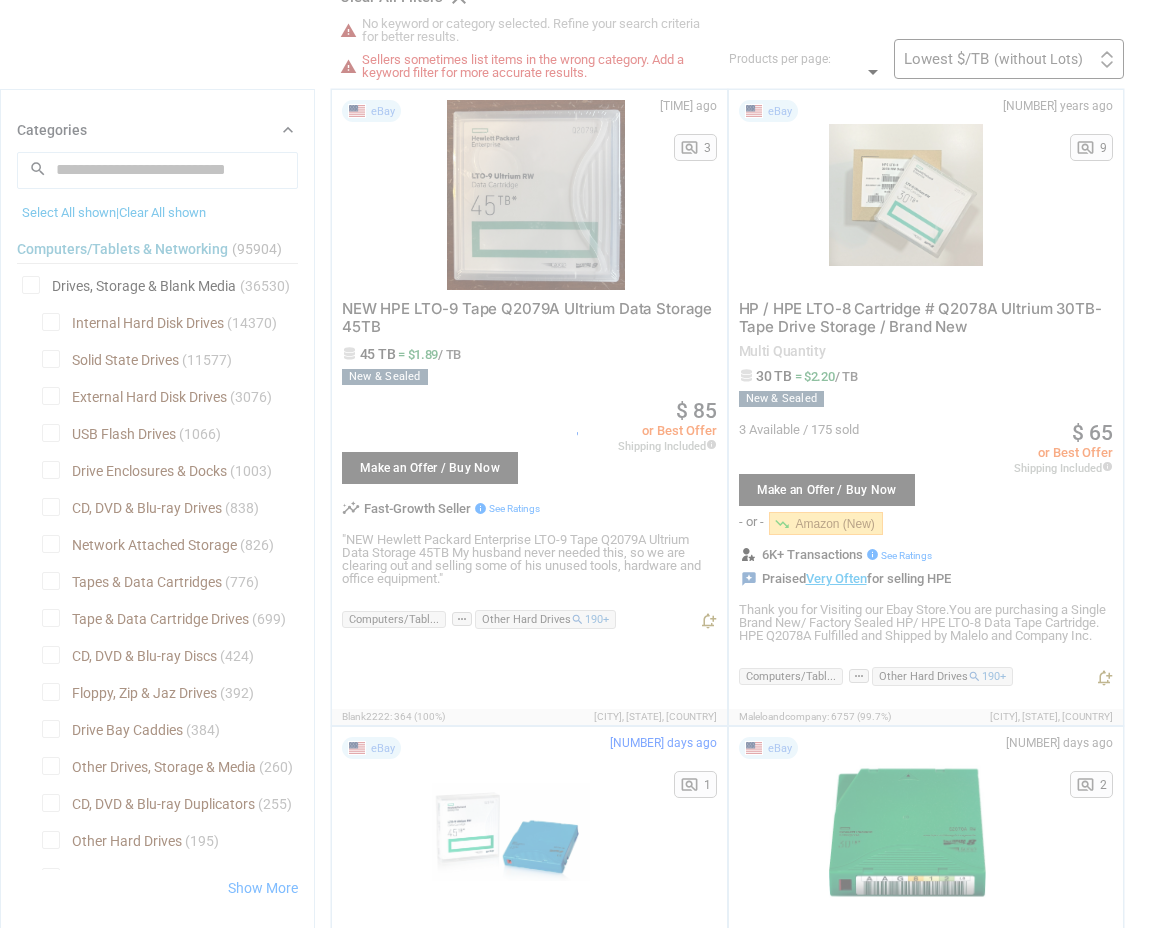 click at bounding box center [578, 464] 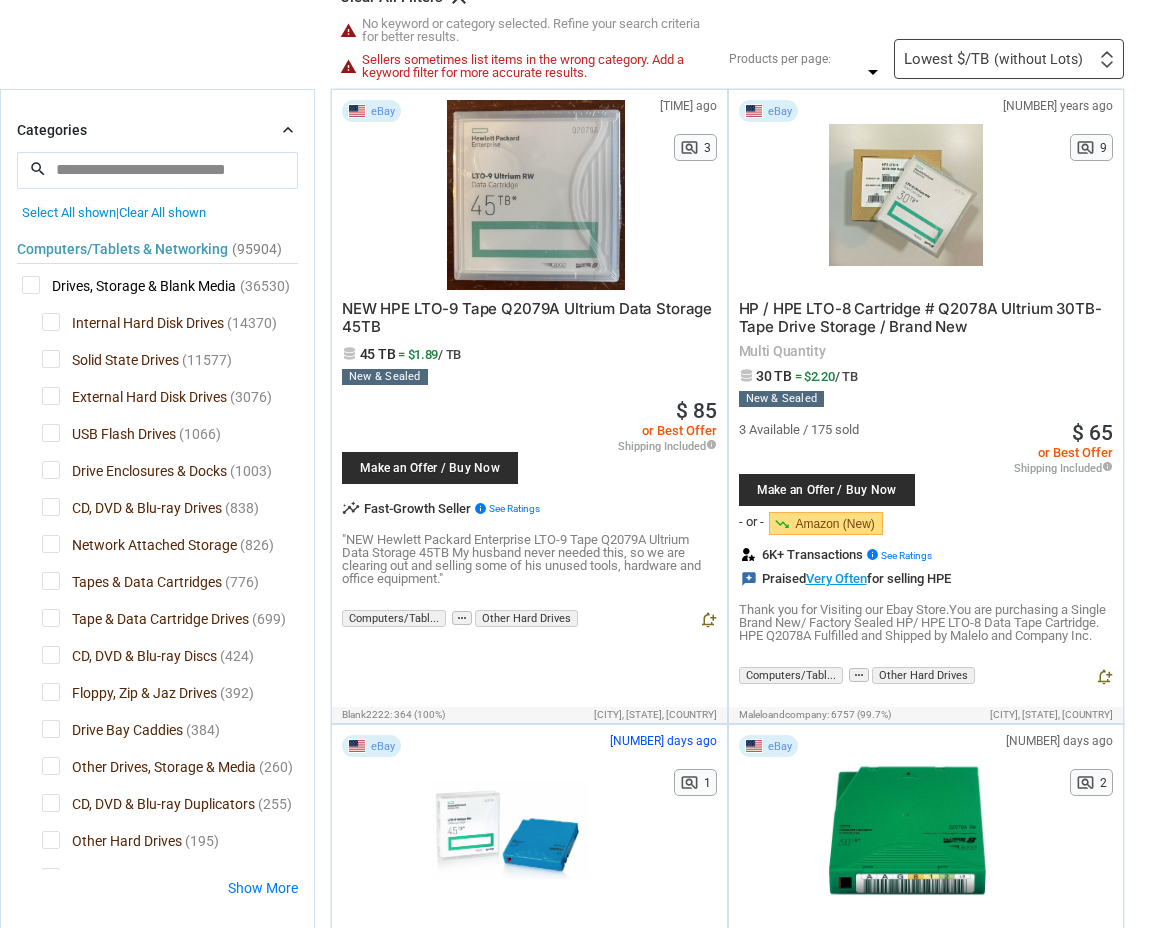 click on "Solid State Drives" at bounding box center [110, 362] 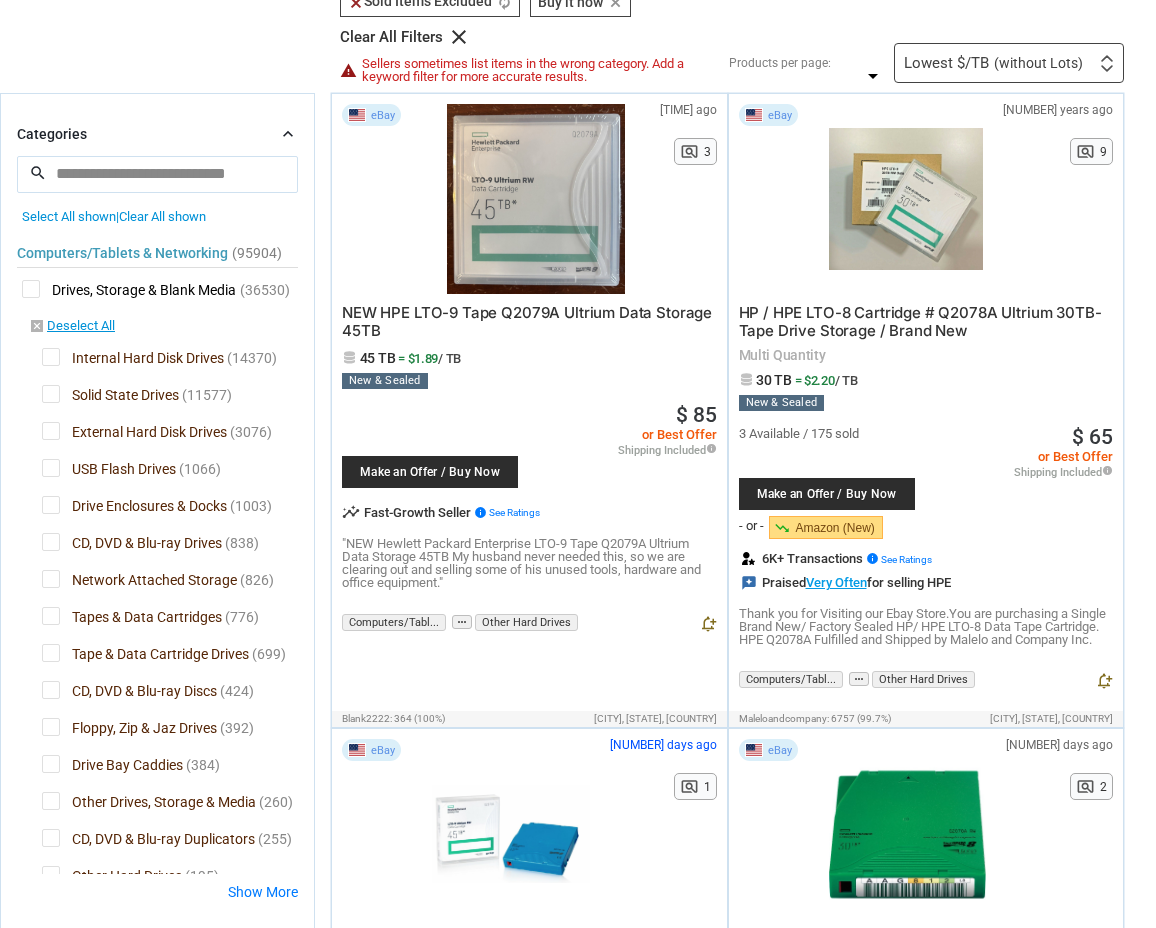 click on "Solid State Drives" at bounding box center (110, 397) 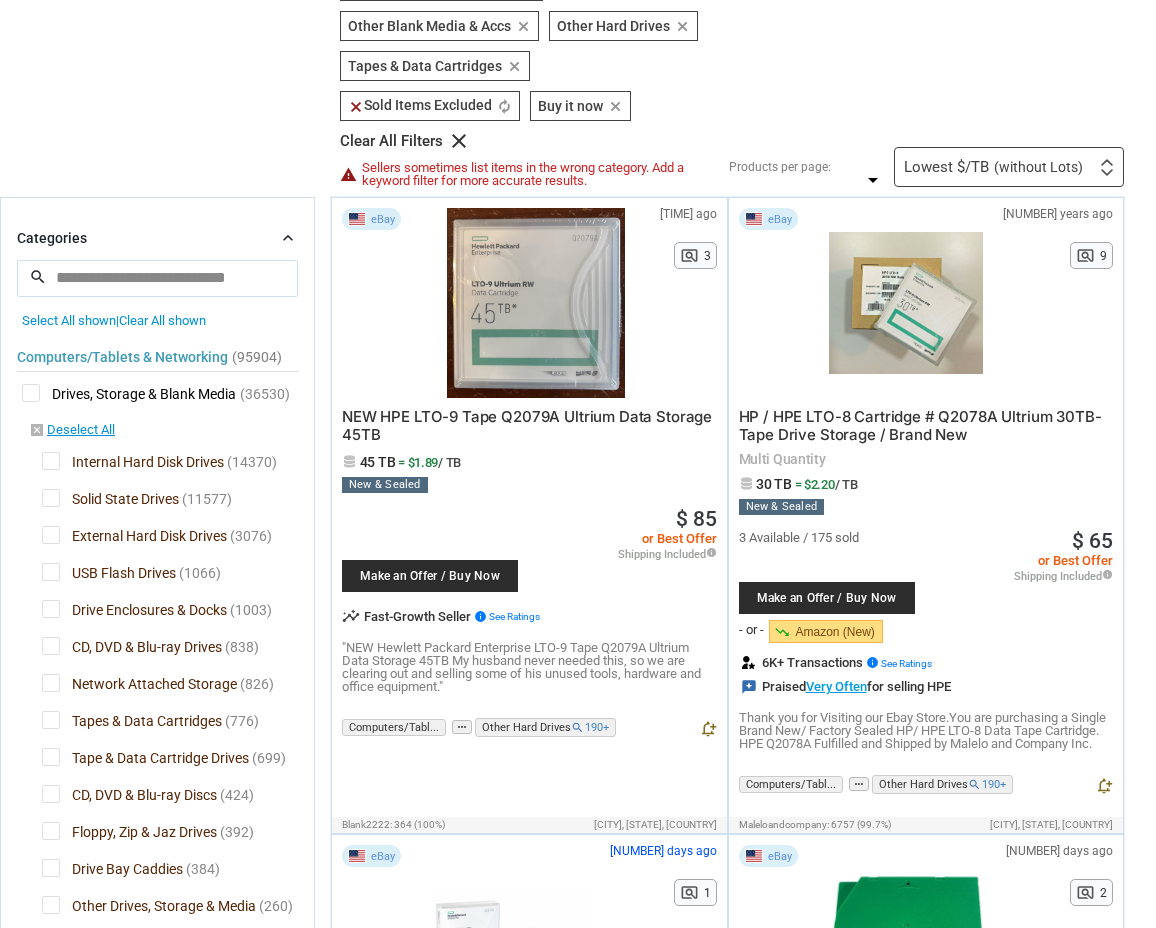scroll, scrollTop: 764, scrollLeft: 0, axis: vertical 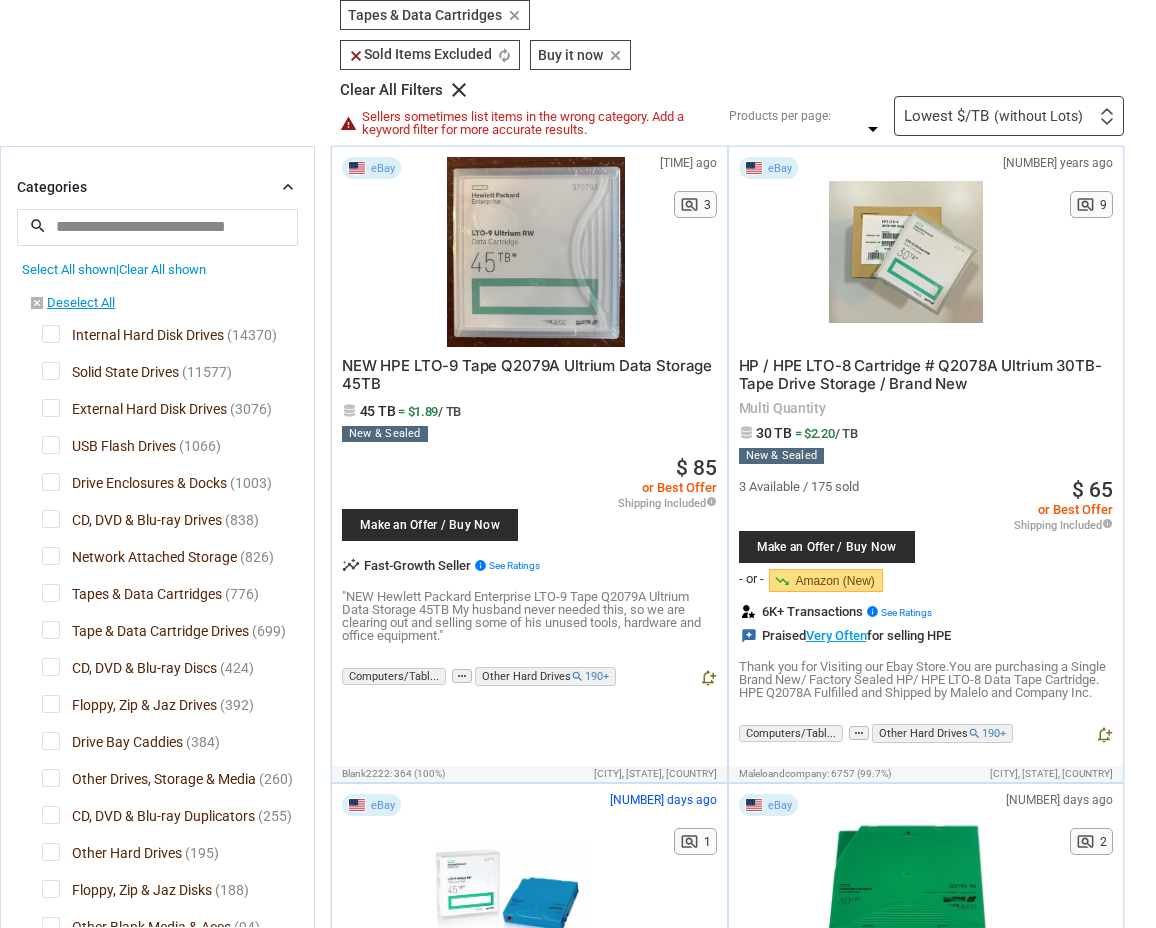 click on "External Hard Disk Drives" at bounding box center [134, 411] 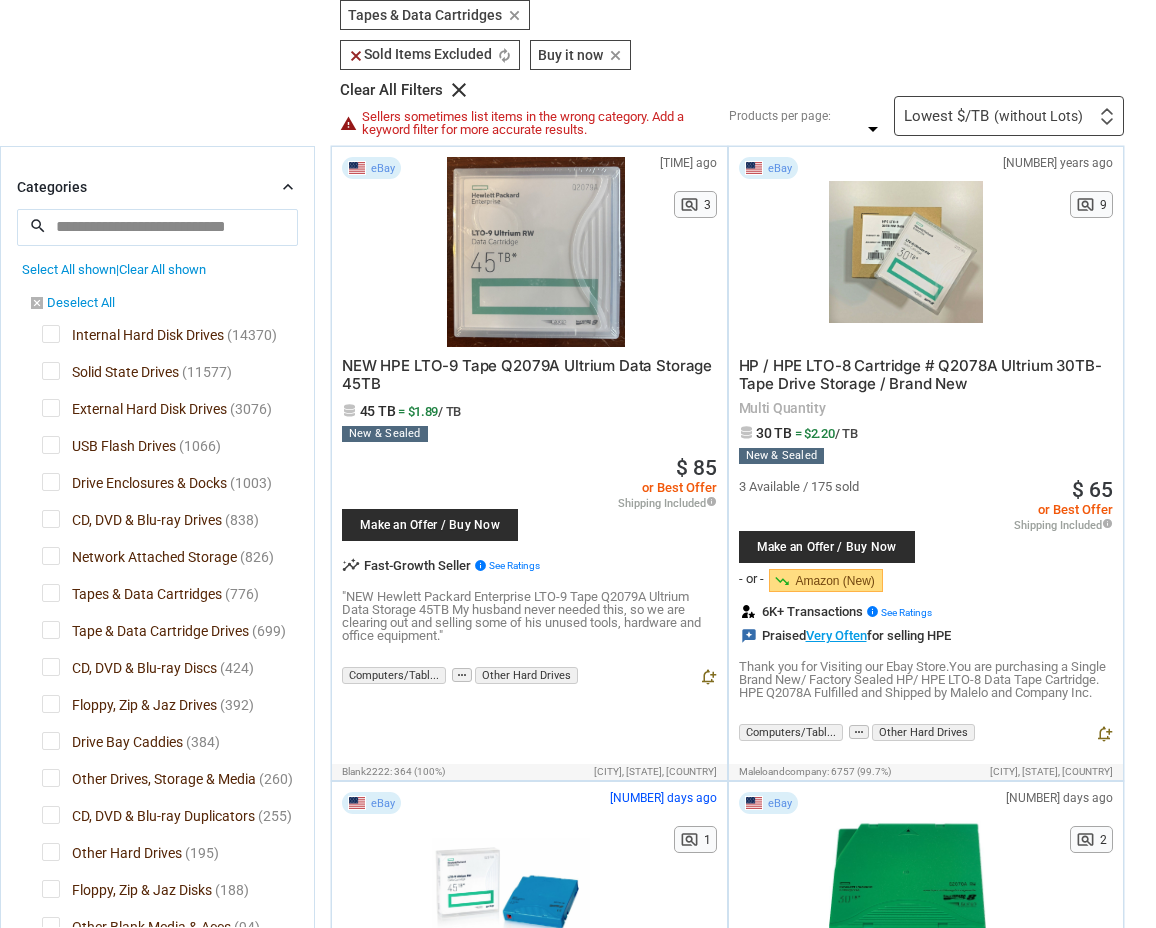 click on "disabled_by_default Deselect All" at bounding box center [72, 304] 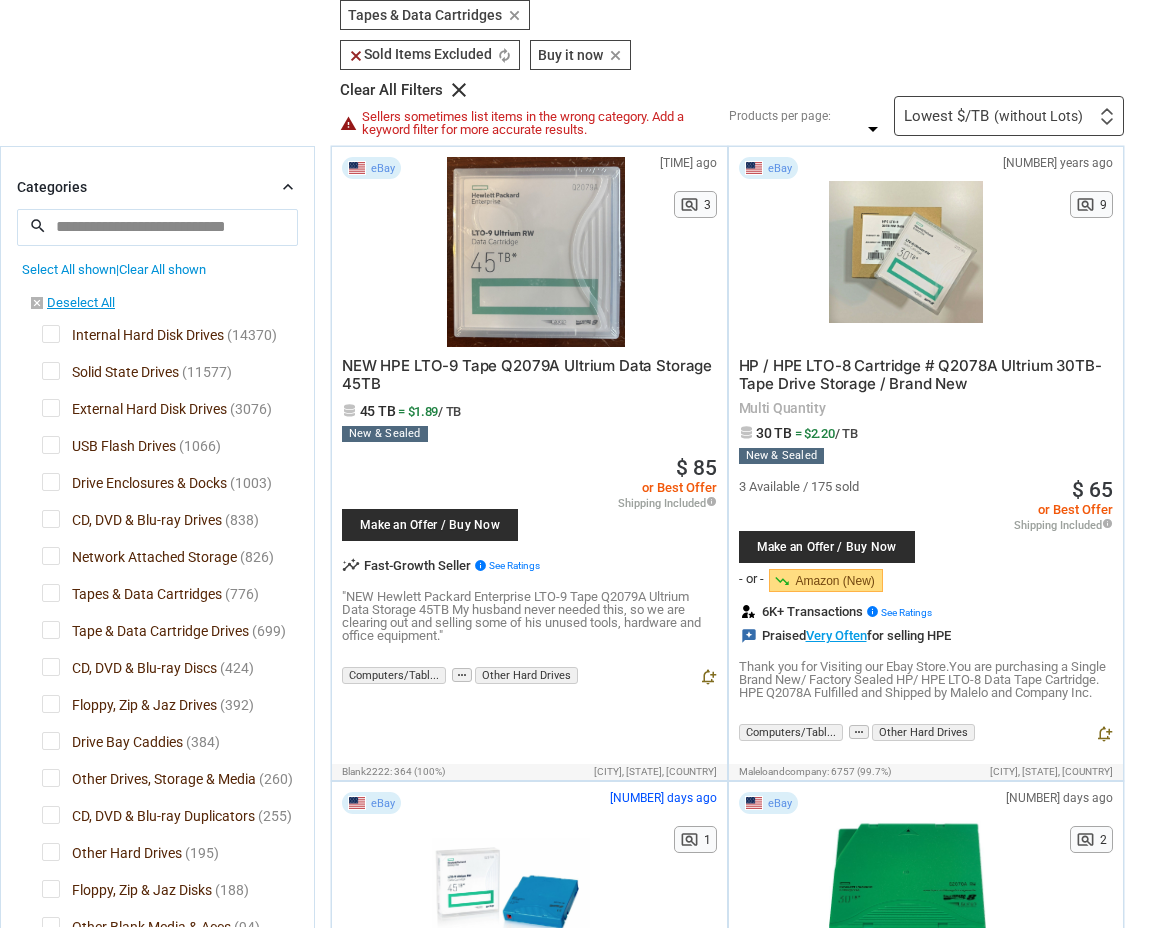 click on "Internal Hard Disk Drives" at bounding box center (133, 337) 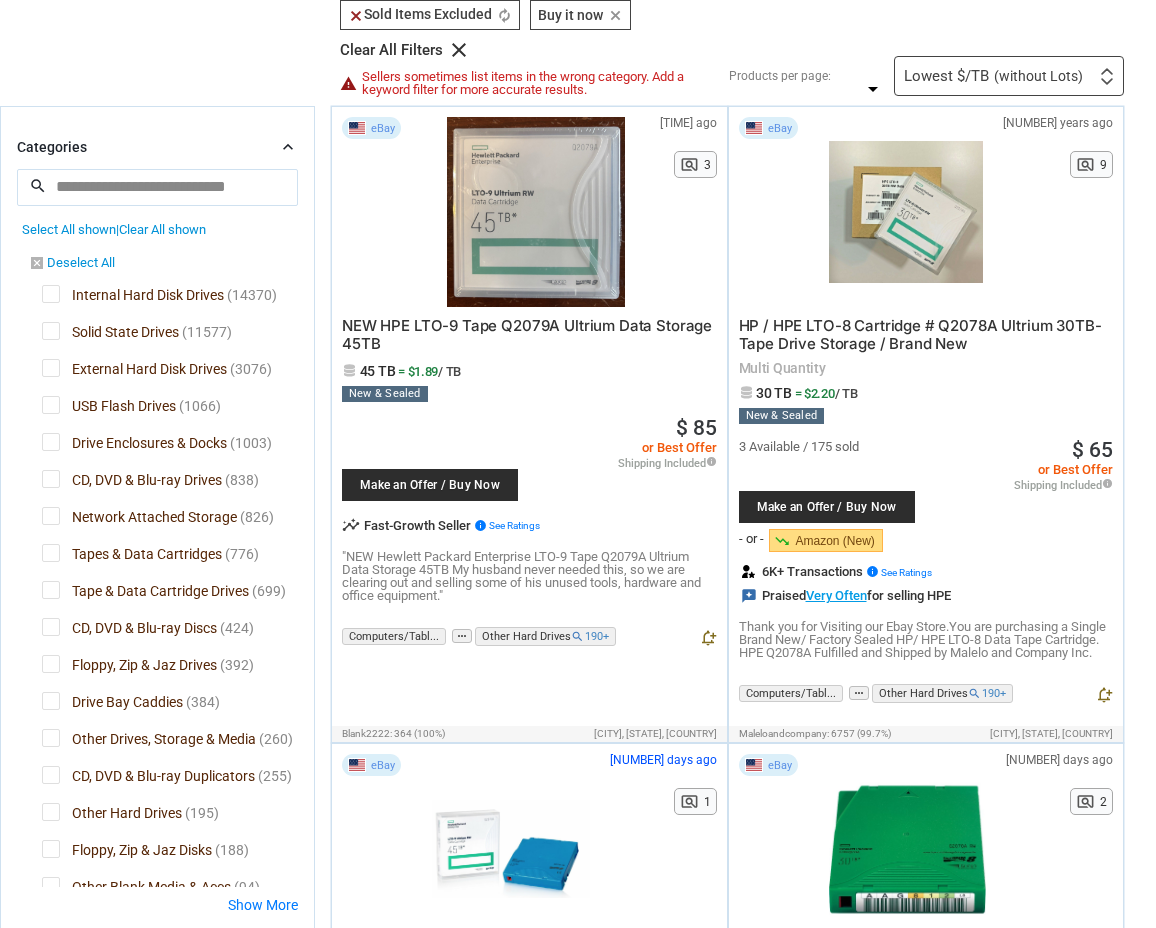 click on "disabled_by_default Deselect All" at bounding box center (72, 264) 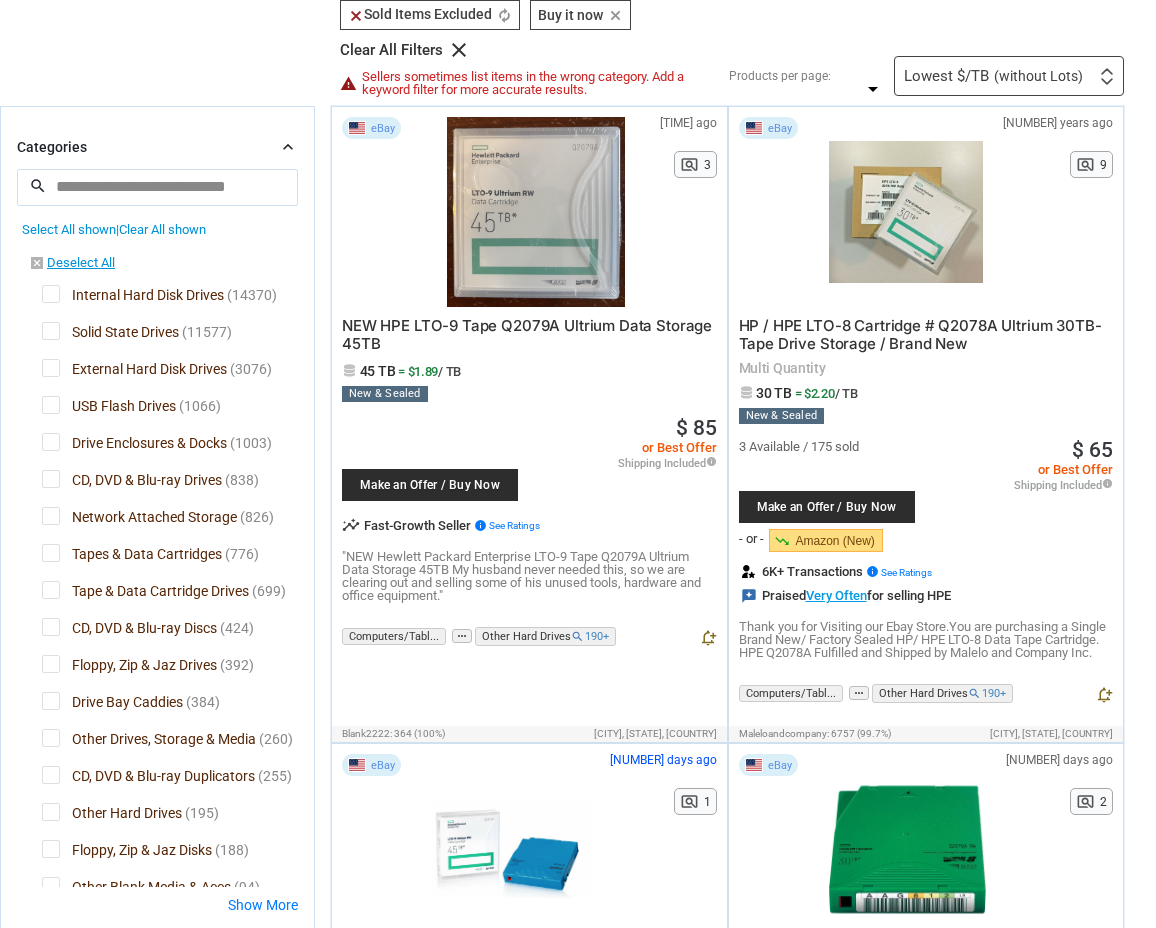 click on "Internal Hard Disk Drives" at bounding box center [133, 297] 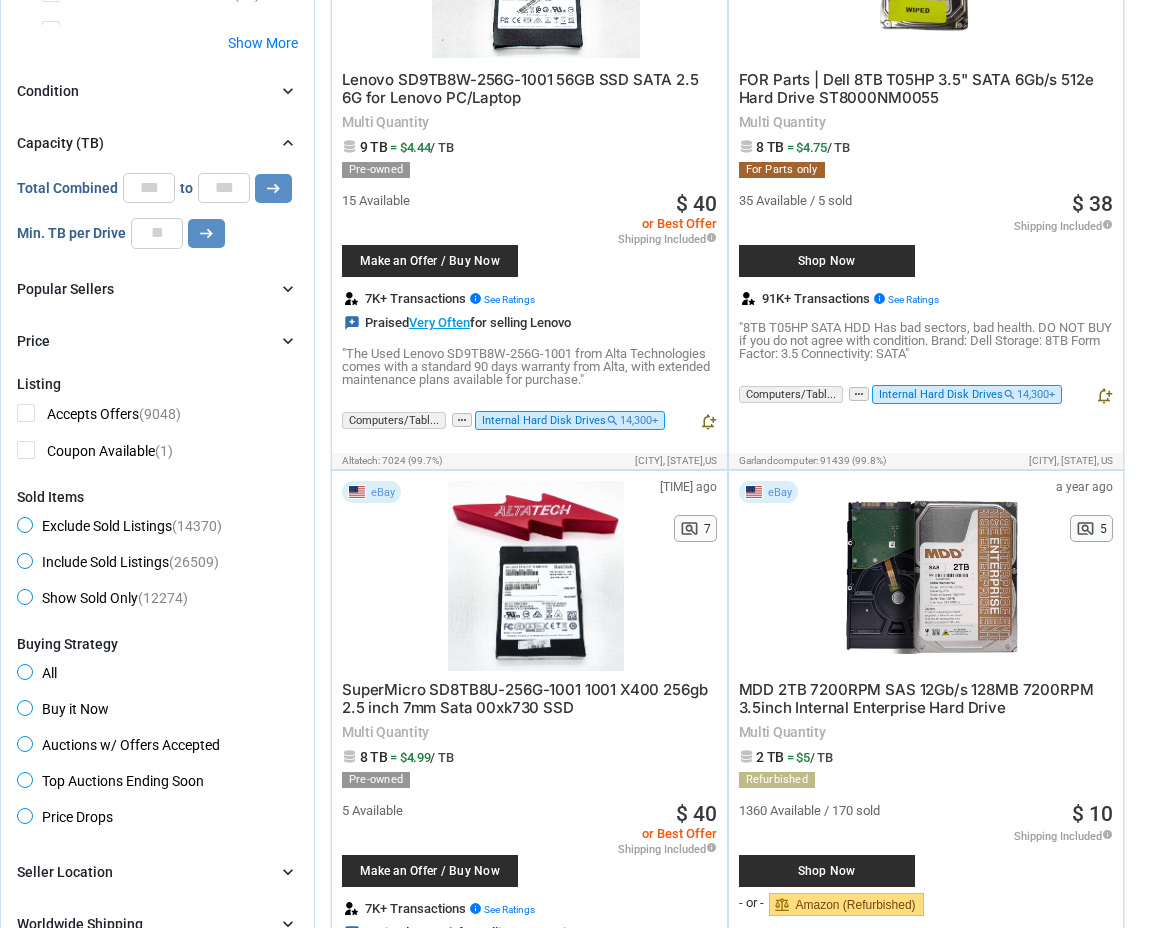 scroll, scrollTop: 1043, scrollLeft: 0, axis: vertical 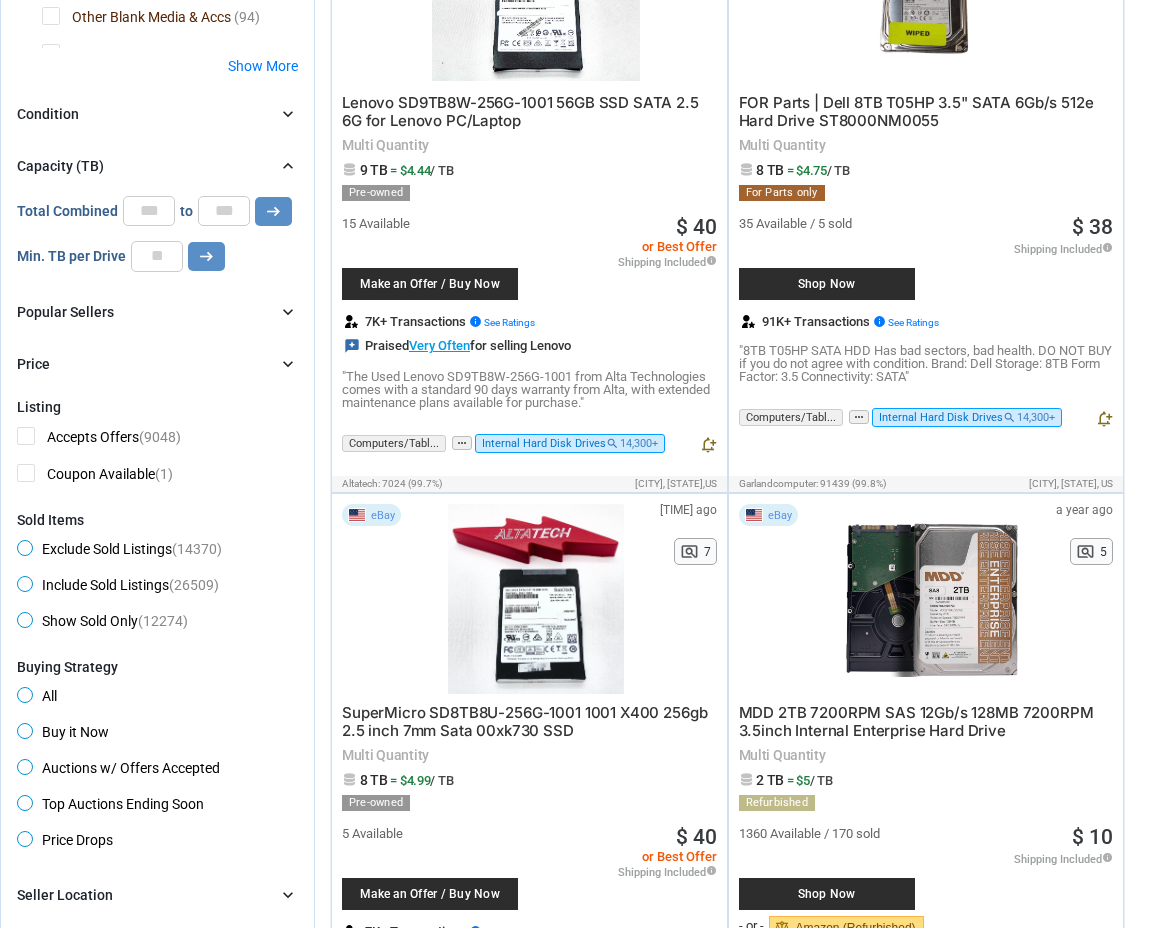 click on "Condition
chevron_right" at bounding box center (157, 114) 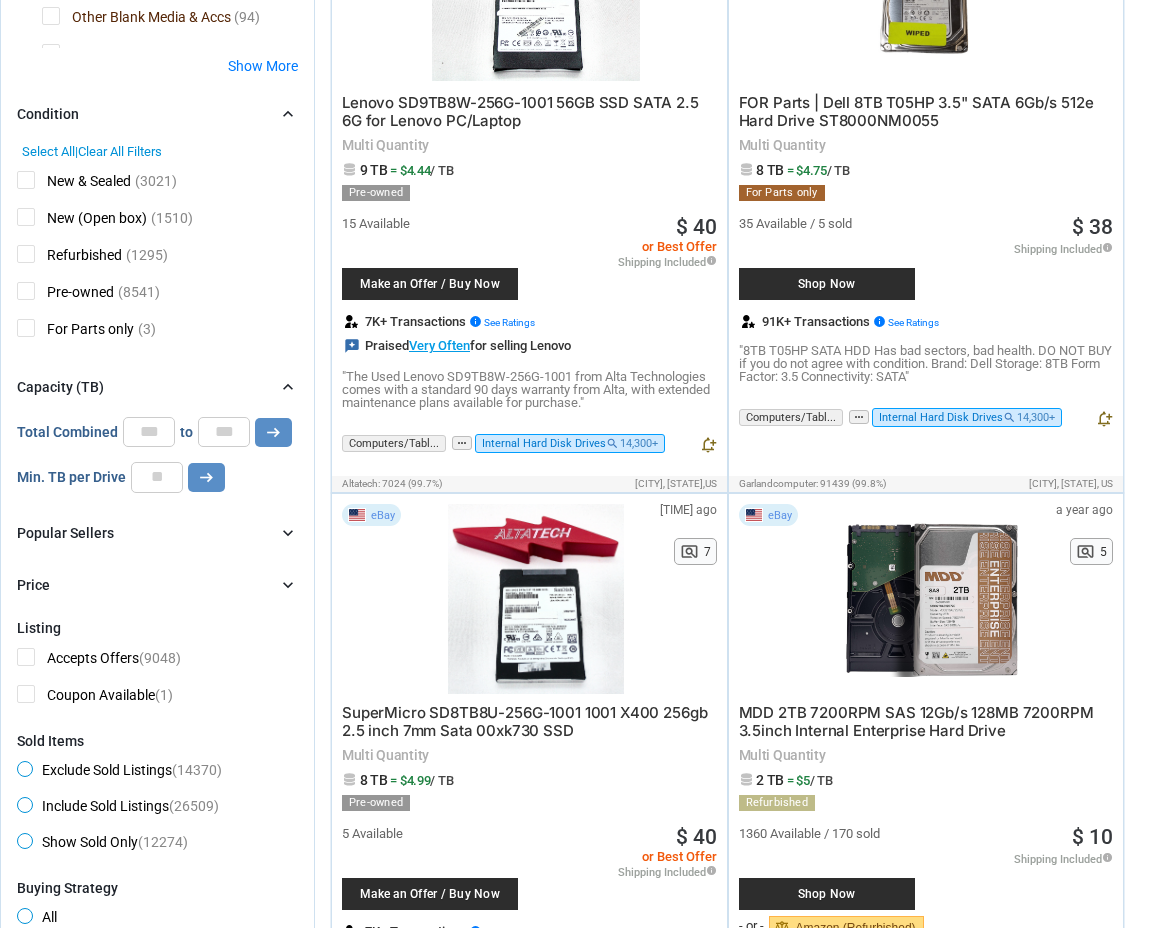 click on "Refurbished" at bounding box center (69, 257) 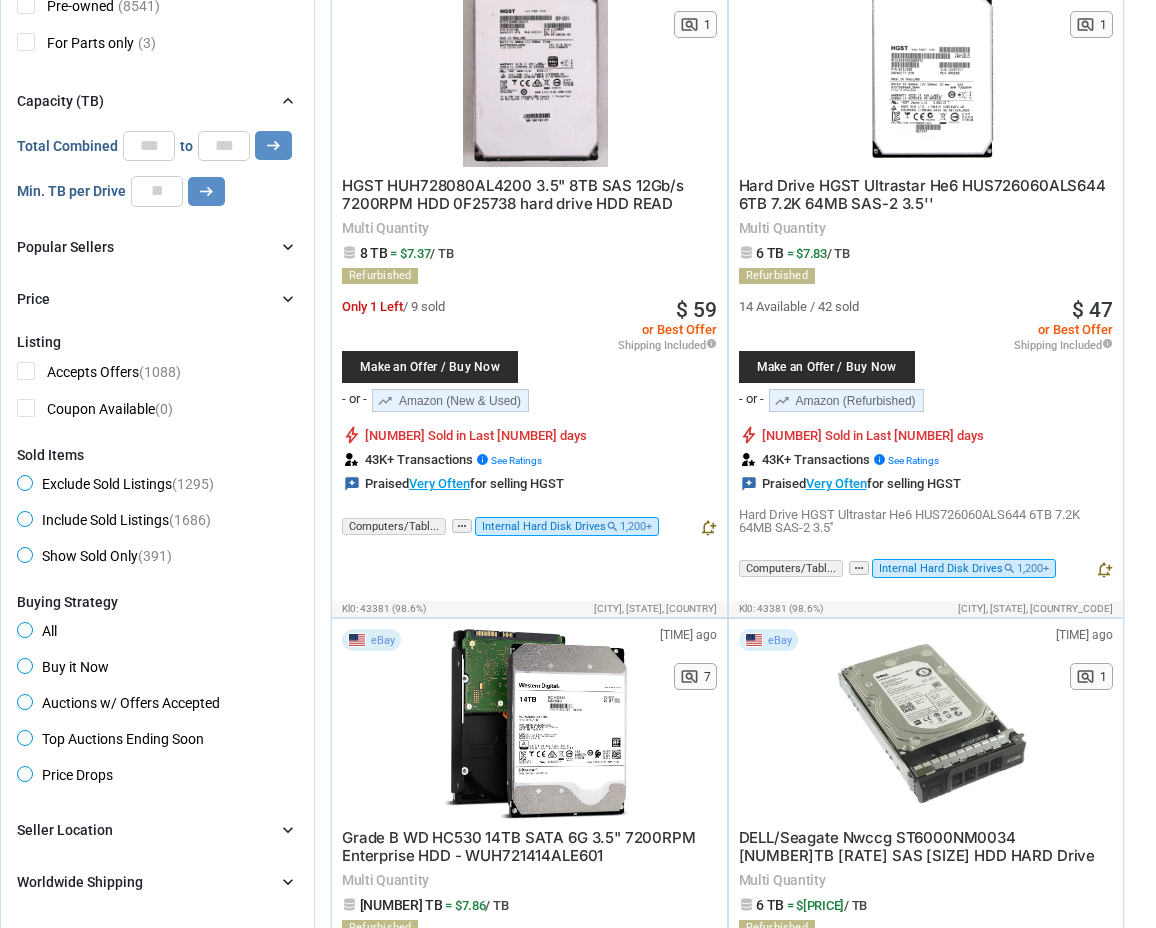 scroll, scrollTop: 0, scrollLeft: 0, axis: both 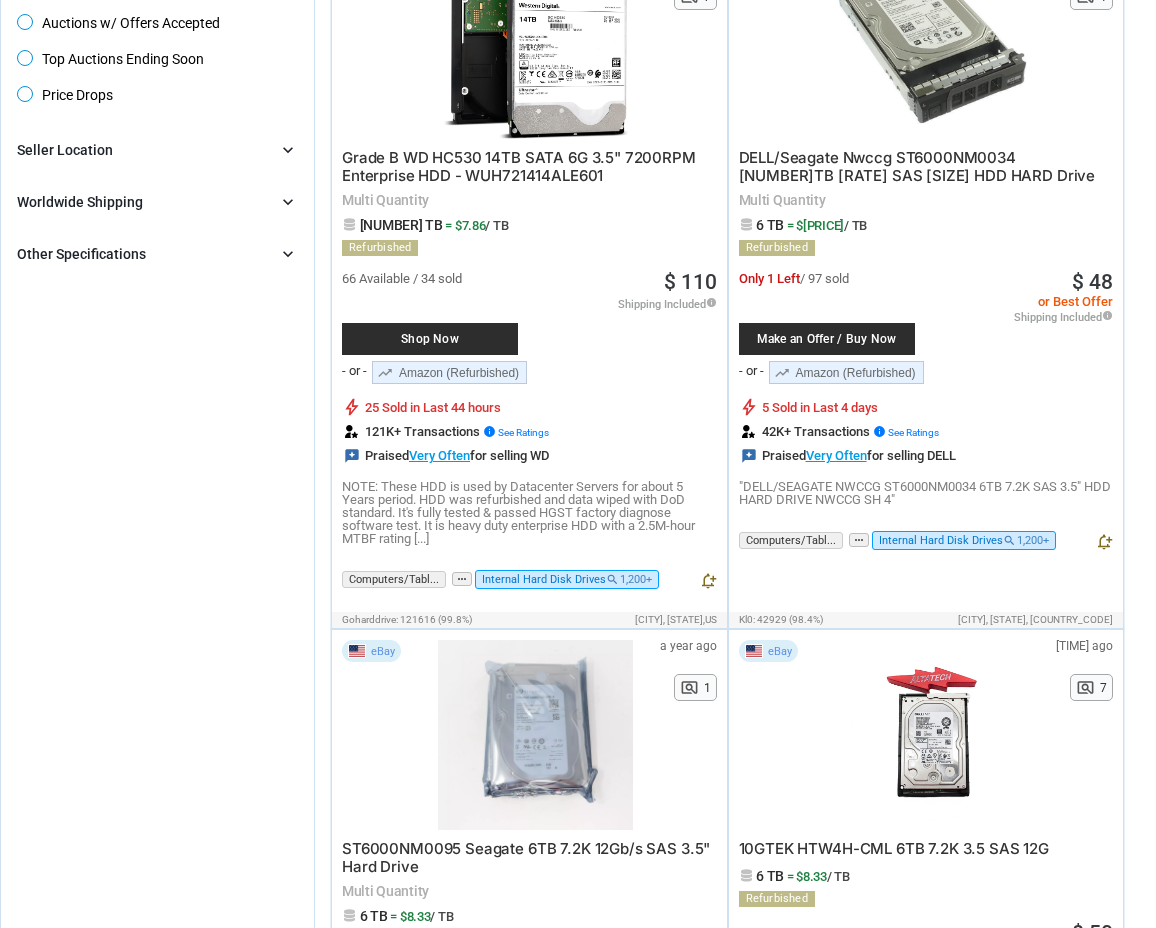 click on "Grade B WD HC530 14TB SATA 6G 3.5" 7200RPM Enterprise HDD - WUH721414ALE601" at bounding box center (519, 166) 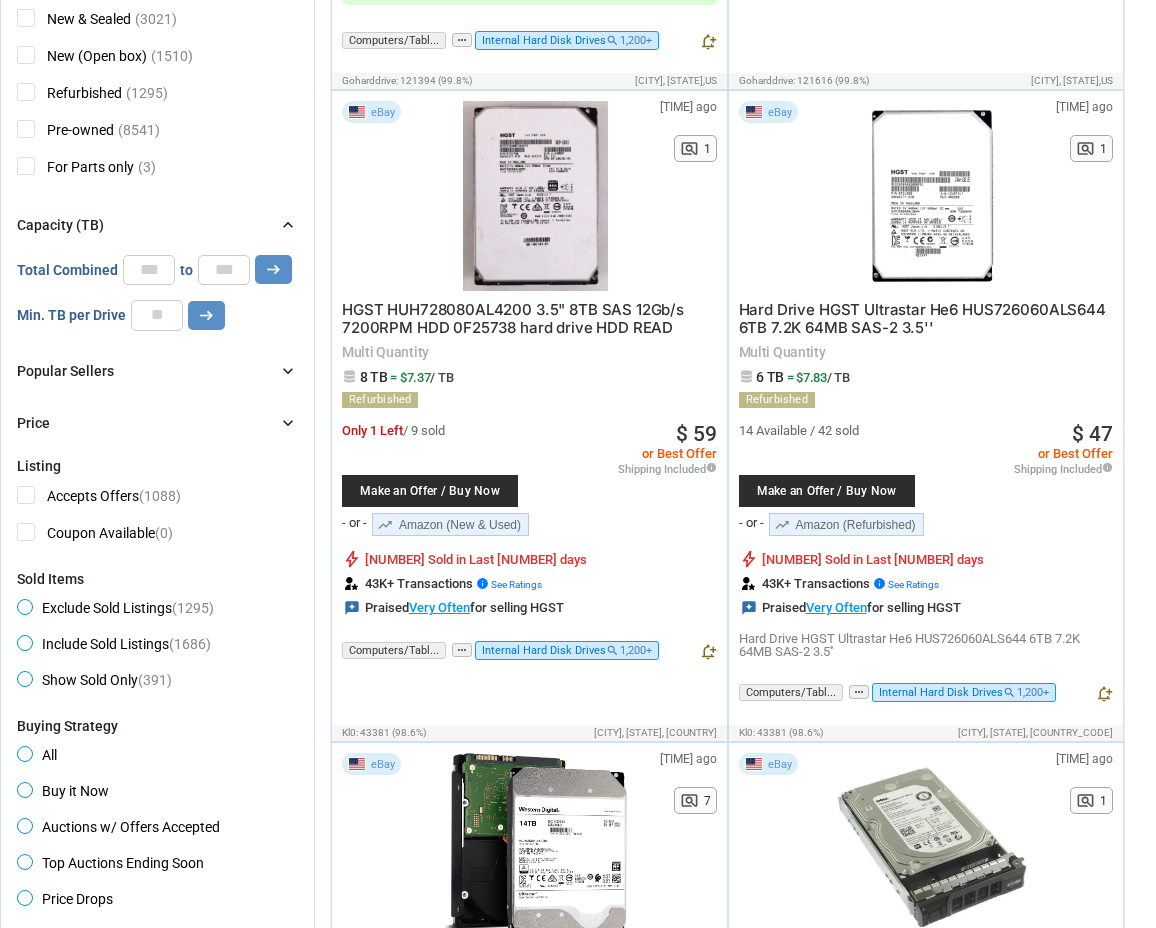 scroll, scrollTop: 923, scrollLeft: 0, axis: vertical 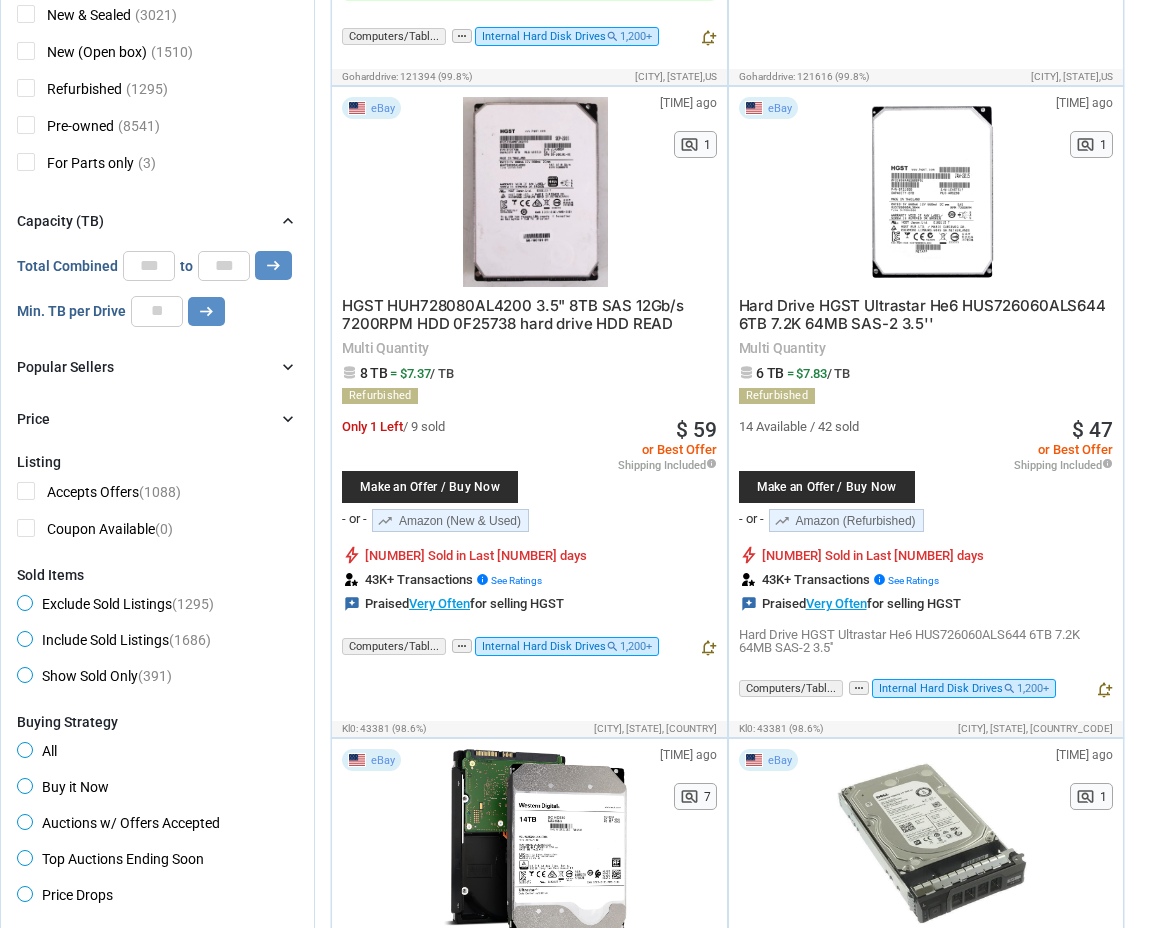 click on "trending_up  Amazon (New & Used) B00X8Z77W8 | BB $179.00 / New $179.00 /  Used $106.90" at bounding box center [447, 480] 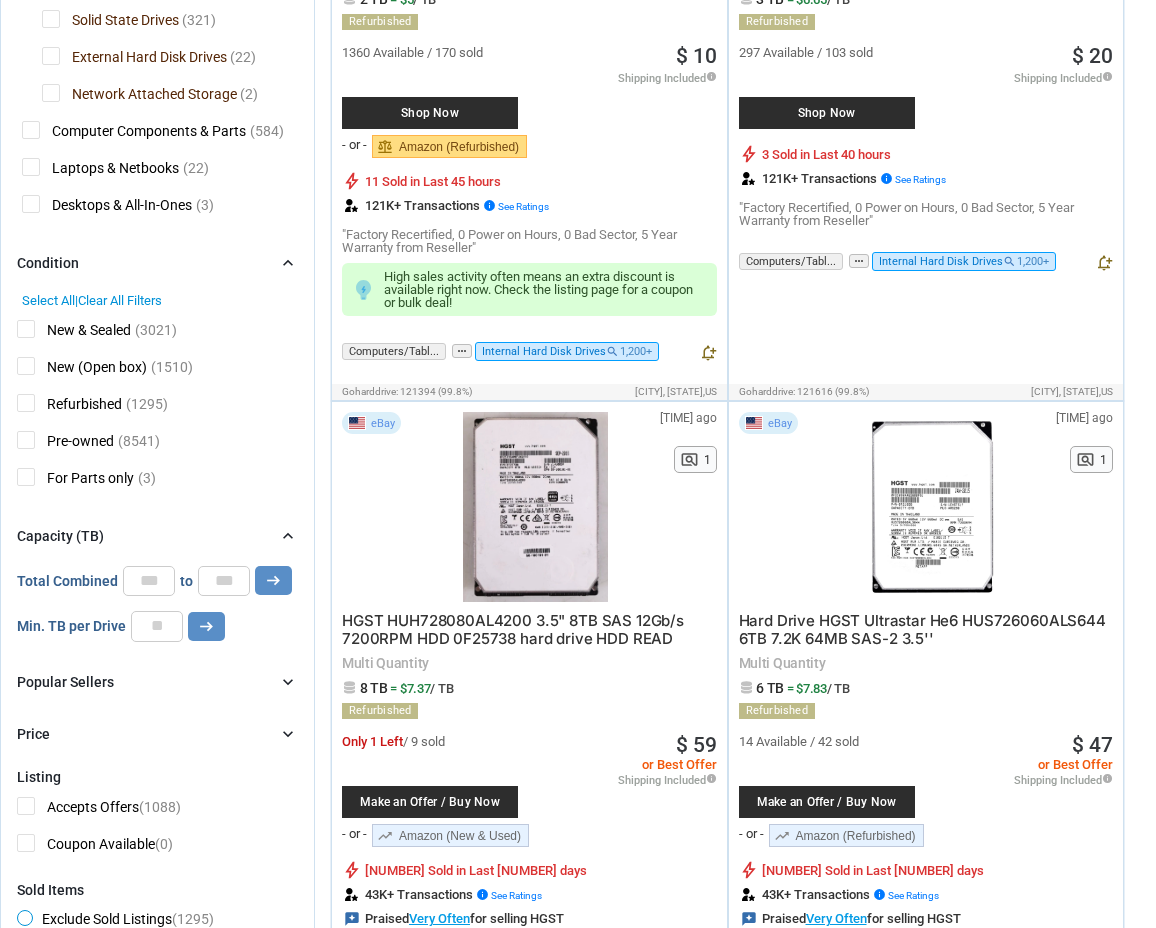scroll, scrollTop: 622, scrollLeft: 0, axis: vertical 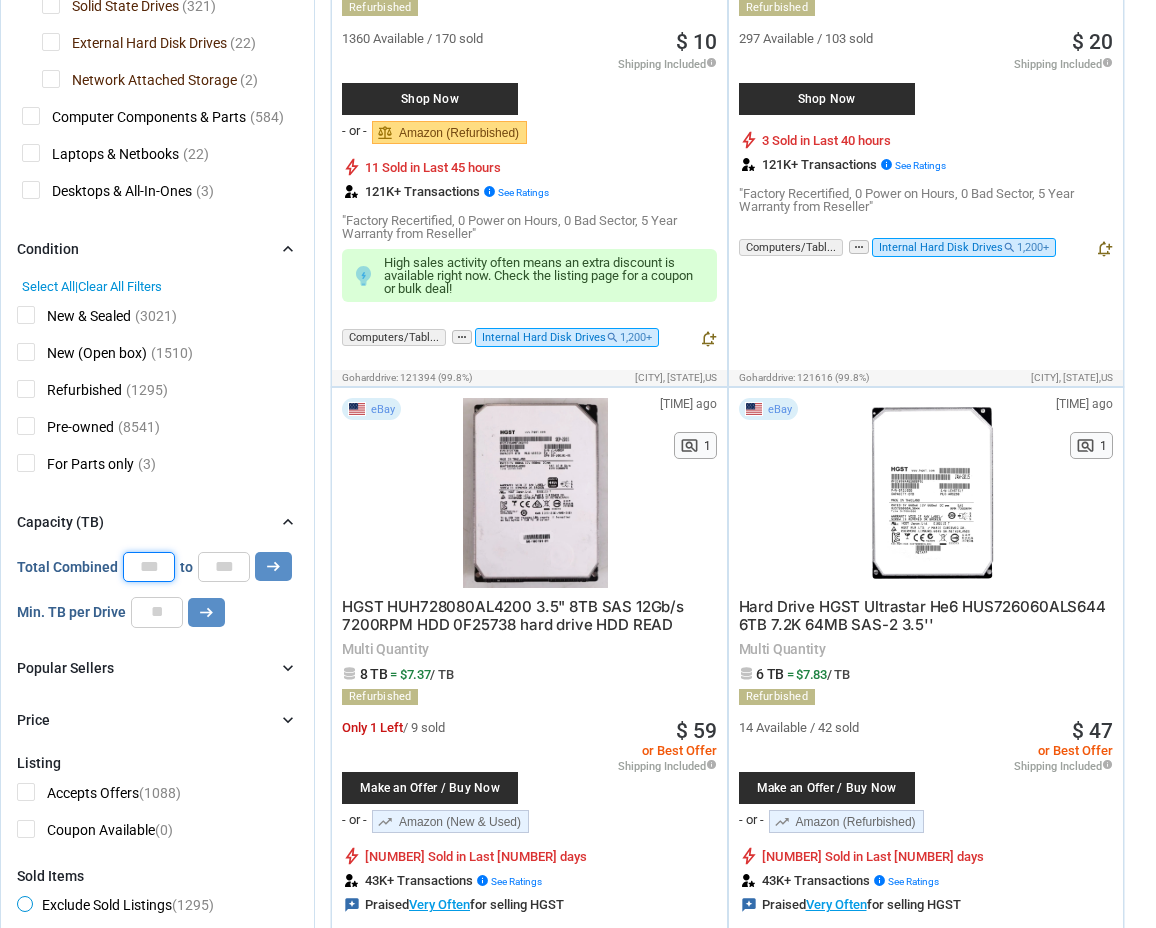 drag, startPoint x: 153, startPoint y: 572, endPoint x: 104, endPoint y: 567, distance: 49.25444 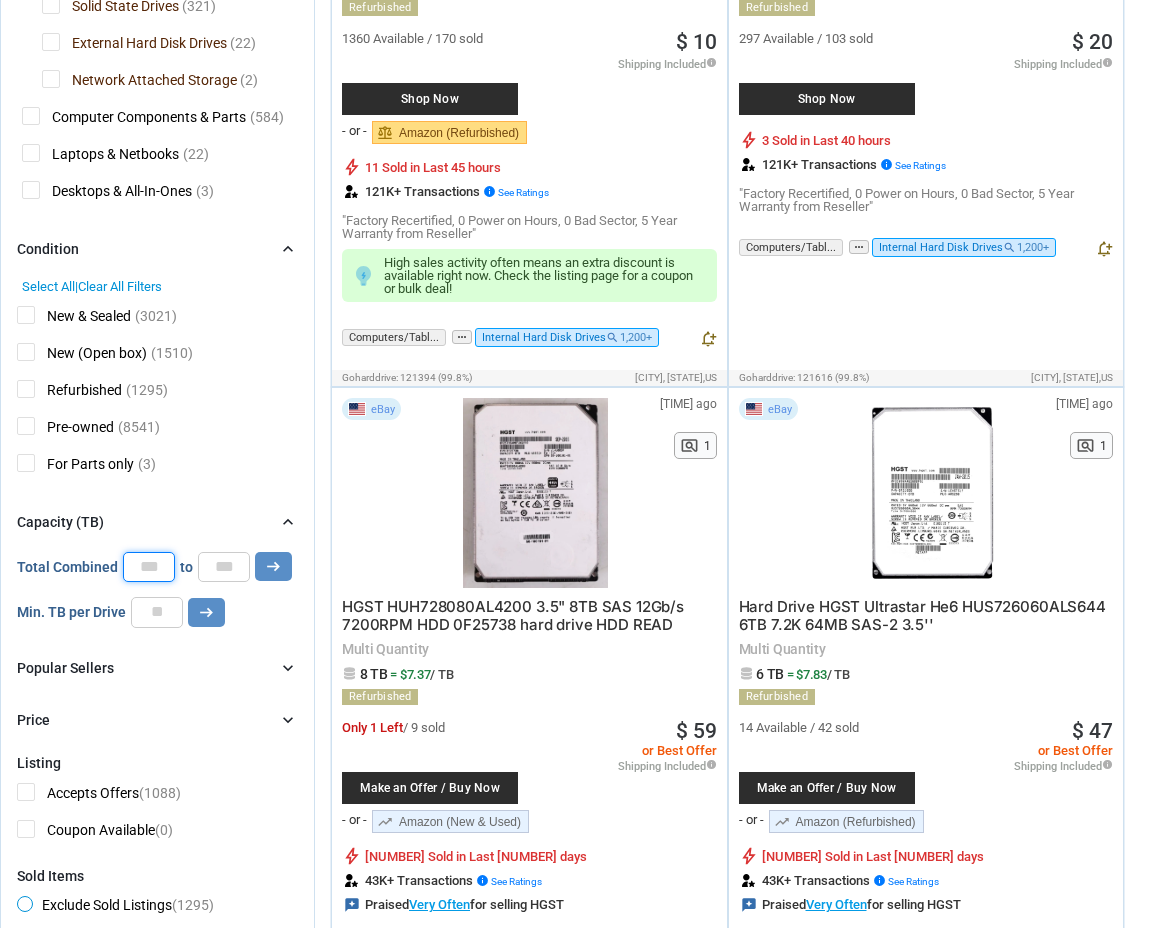 click on "Total Combined
*
to
*
arrow_right_alt" at bounding box center [154, 567] 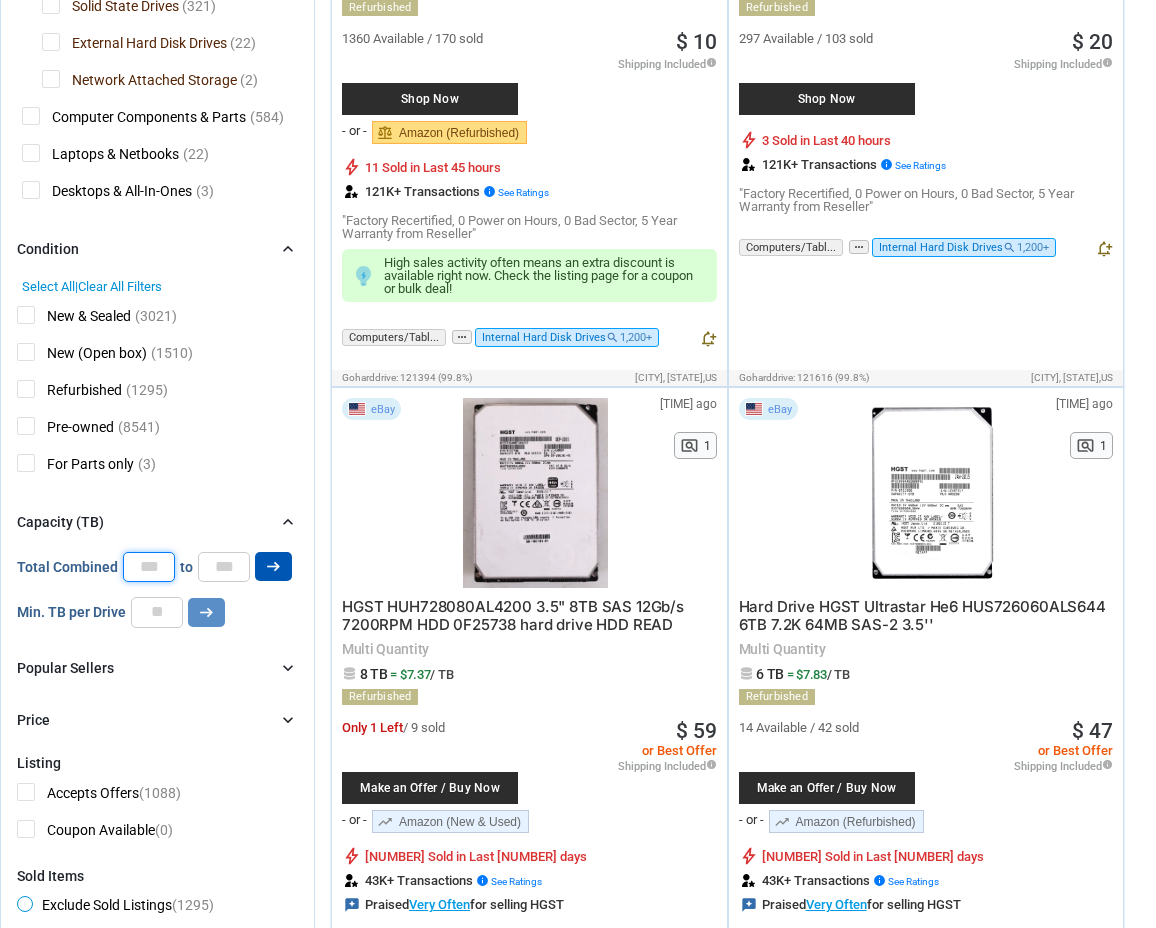 type on "**" 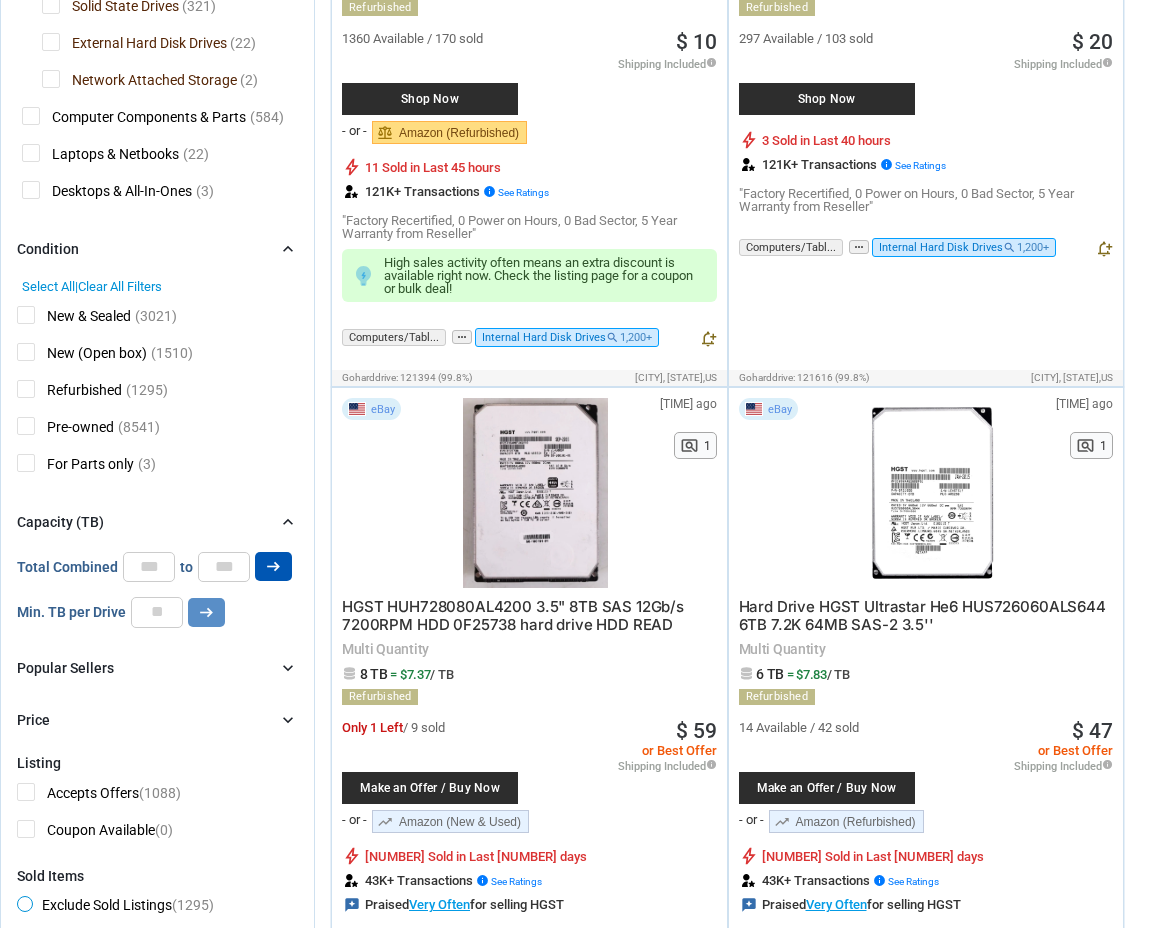 click on "arrow_right_alt" at bounding box center [273, 566] 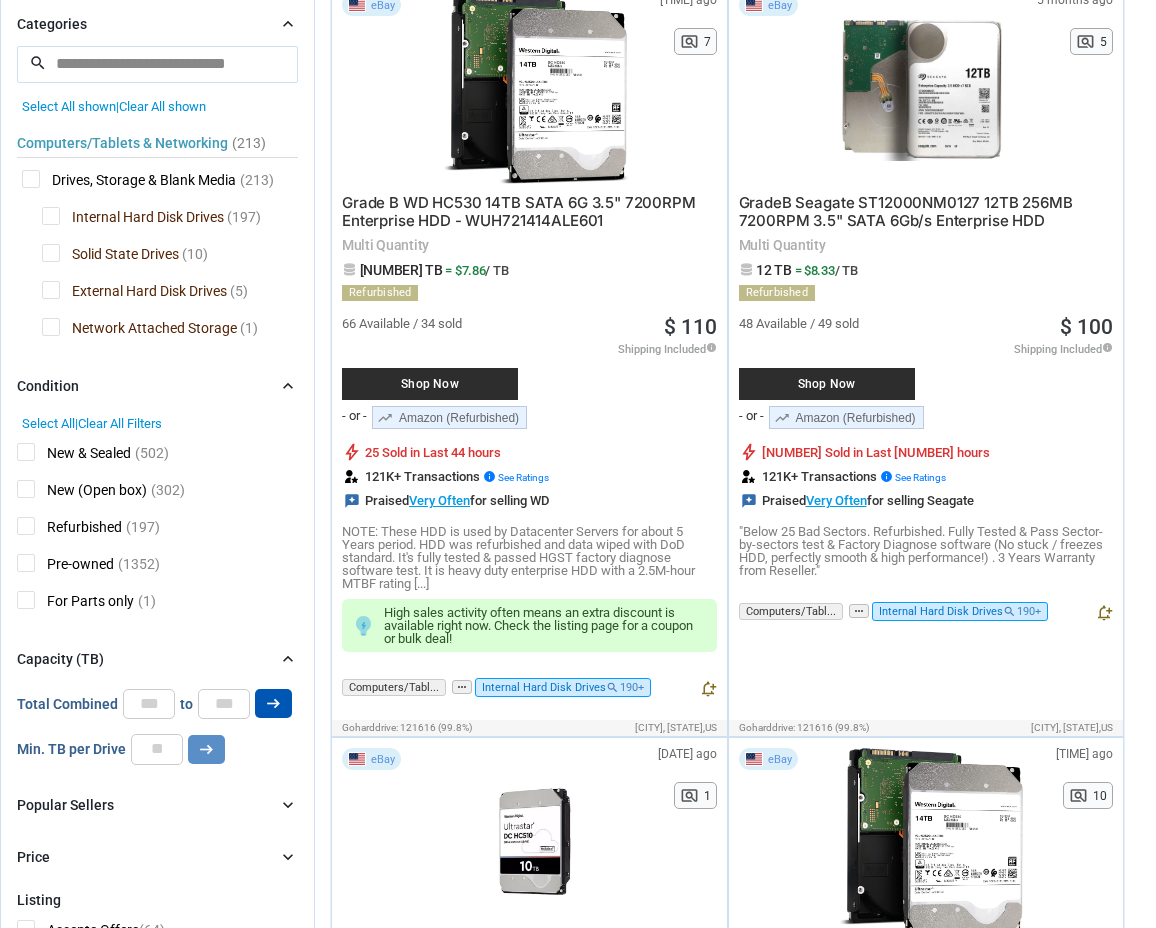 scroll, scrollTop: 318, scrollLeft: 0, axis: vertical 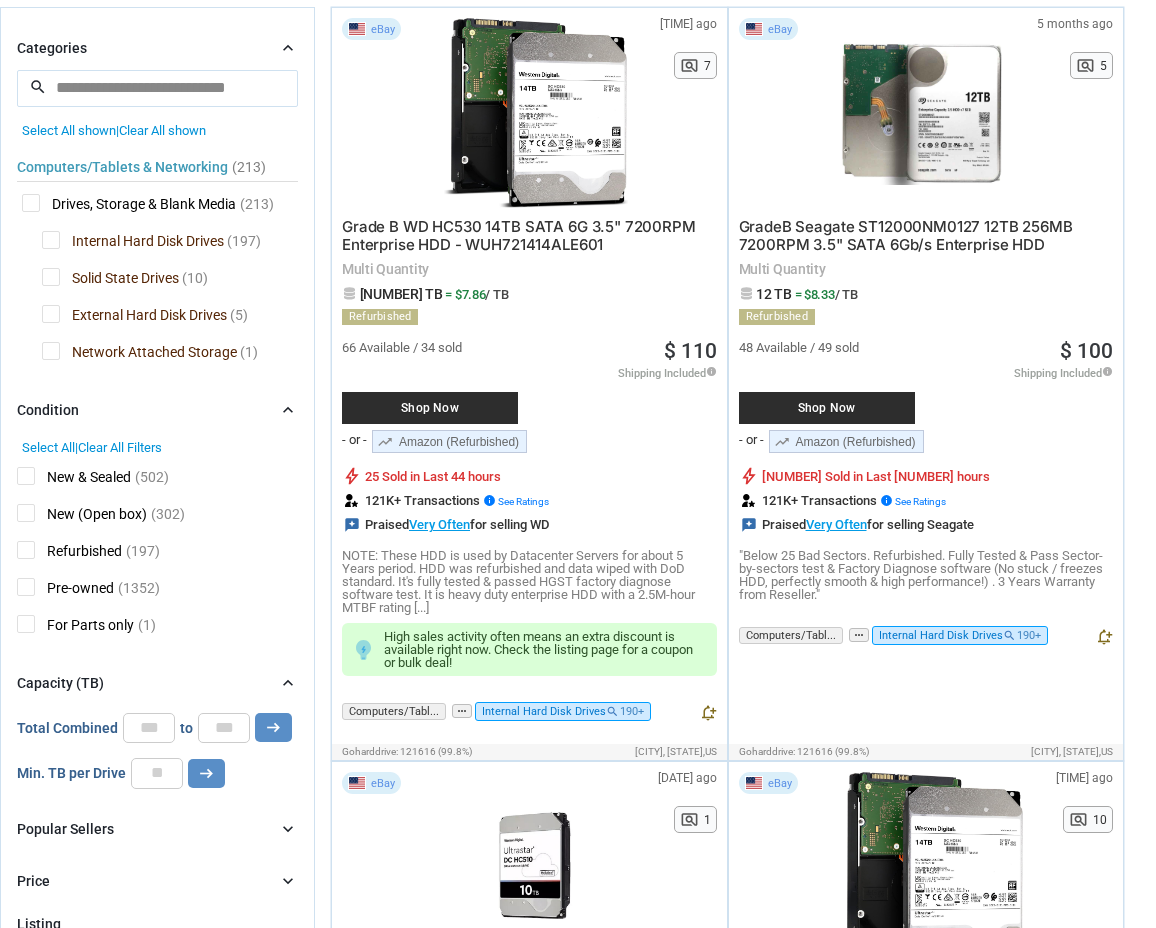 click on "trending_up  Amazon (Refurbished)" at bounding box center [449, 441] 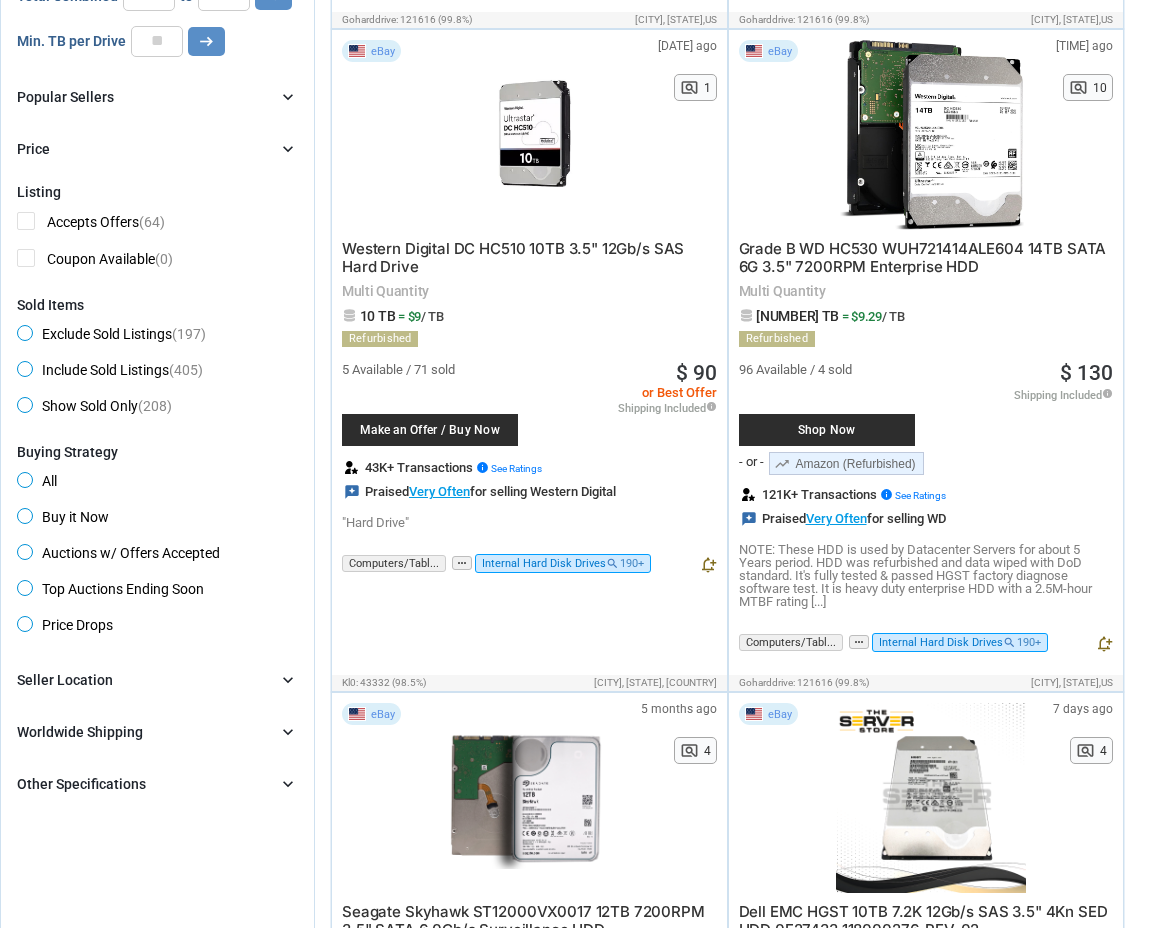 scroll, scrollTop: 1078, scrollLeft: 0, axis: vertical 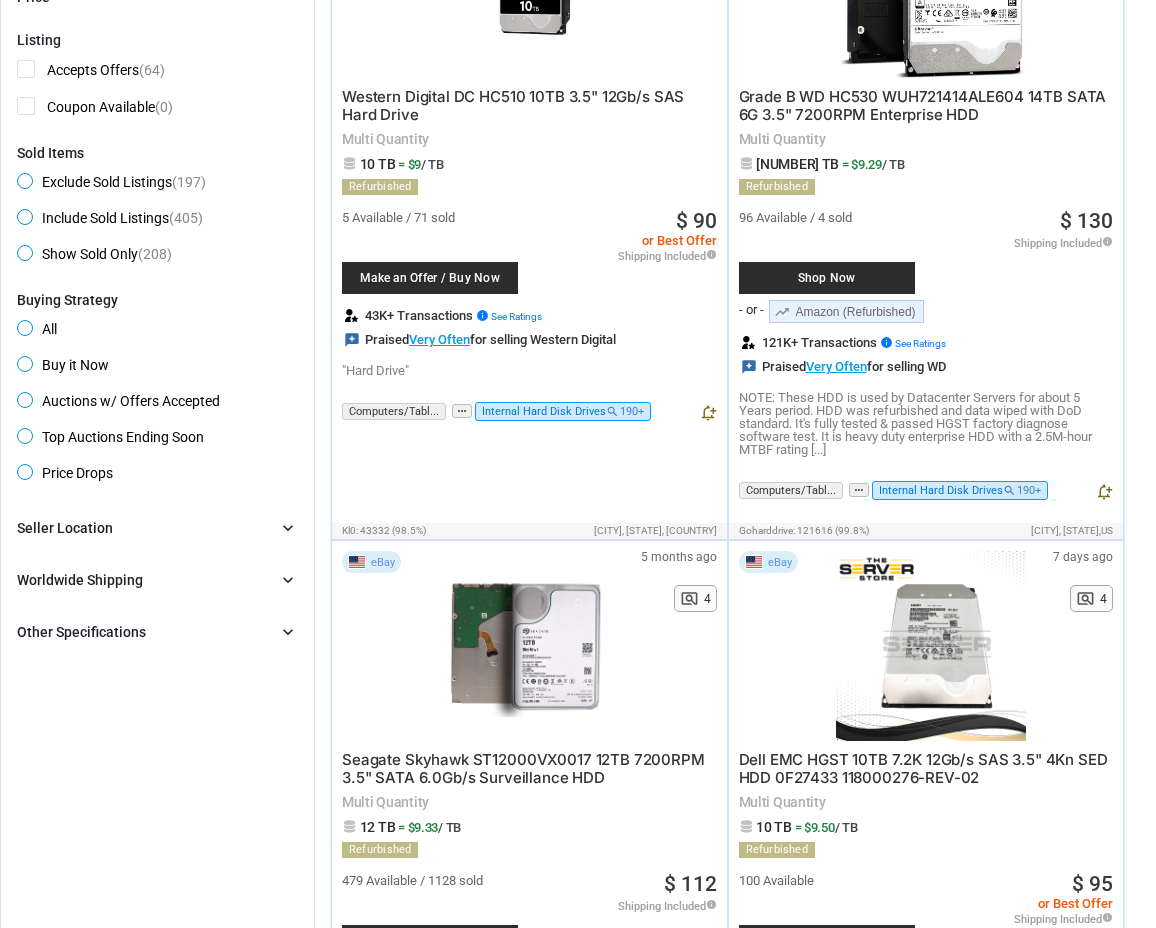 click on "Other Specifications
chevron_right" at bounding box center (157, 632) 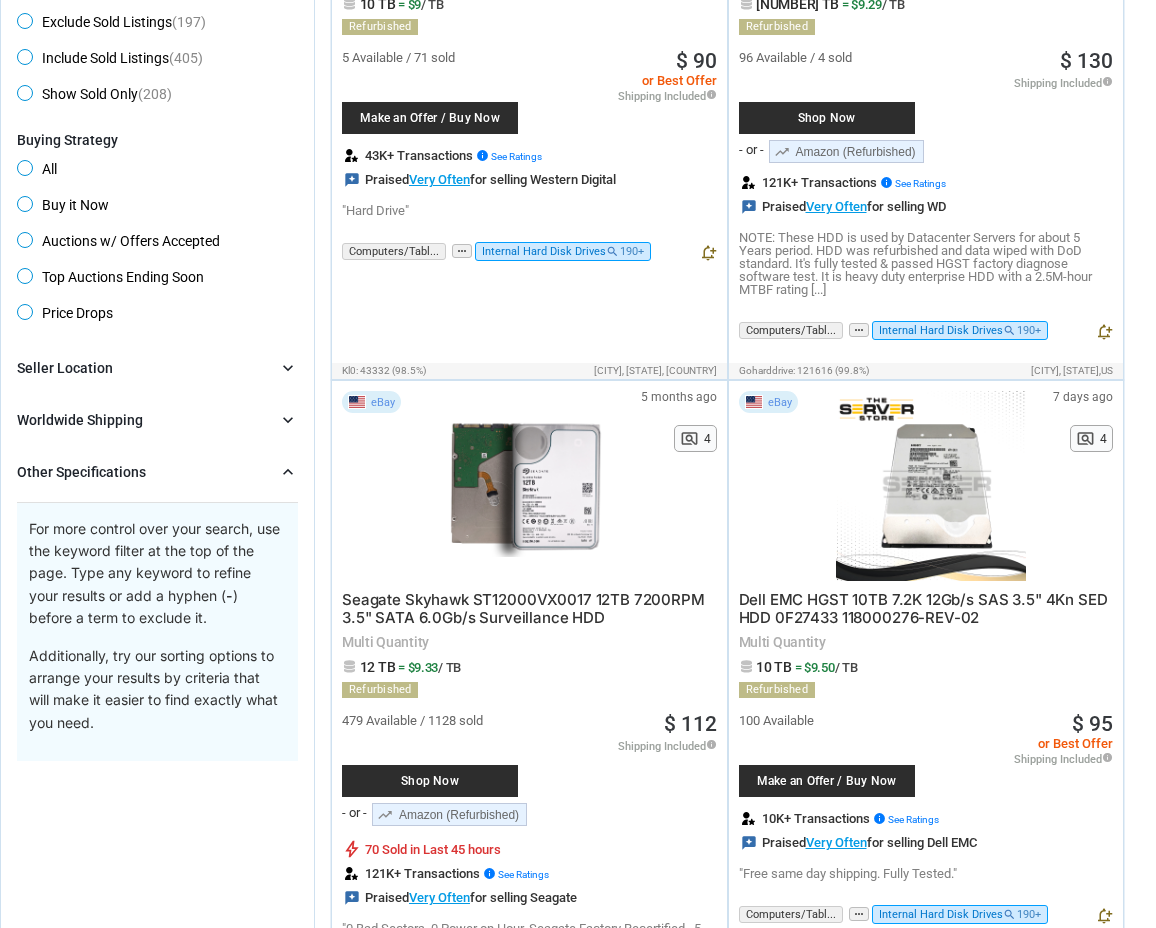 scroll, scrollTop: 1394, scrollLeft: 0, axis: vertical 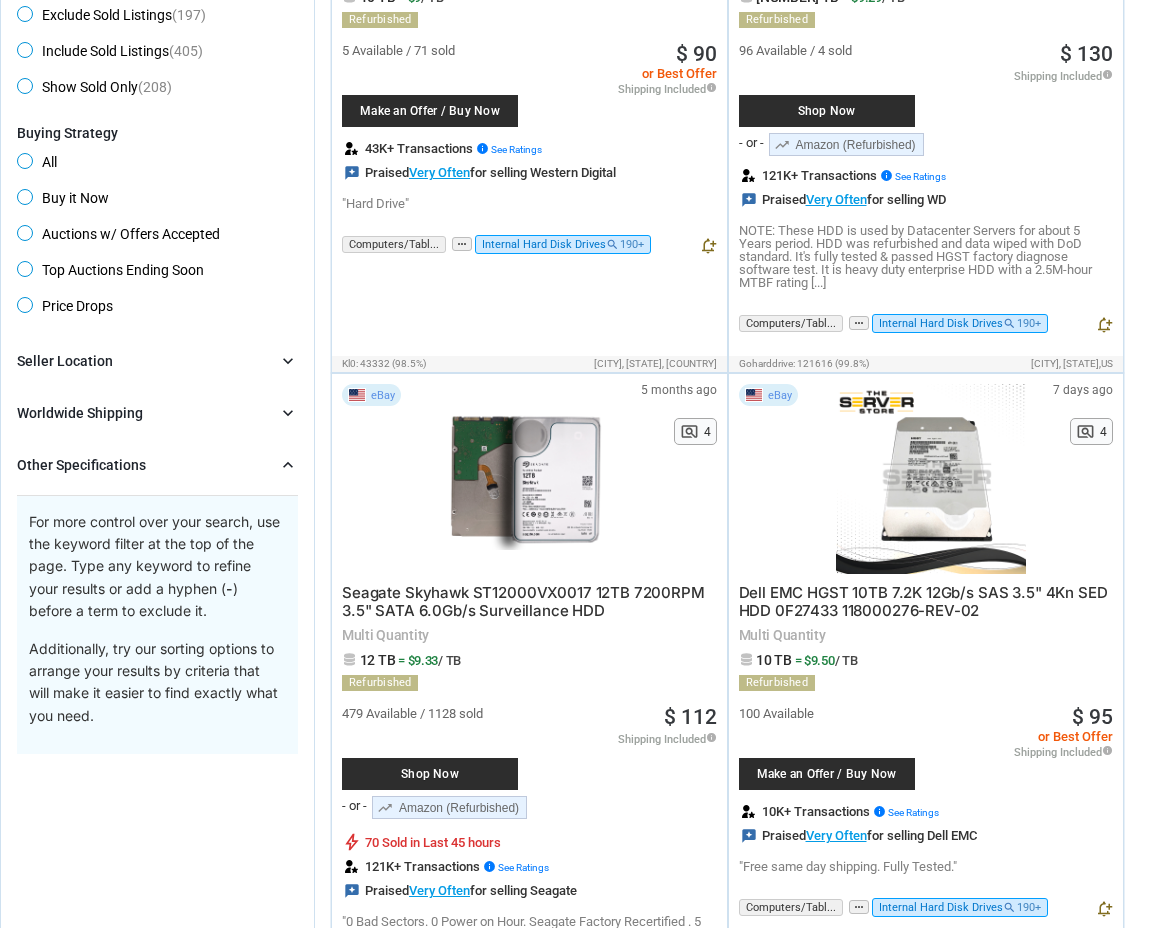 click on "Worldwide Shipping" at bounding box center (80, 413) 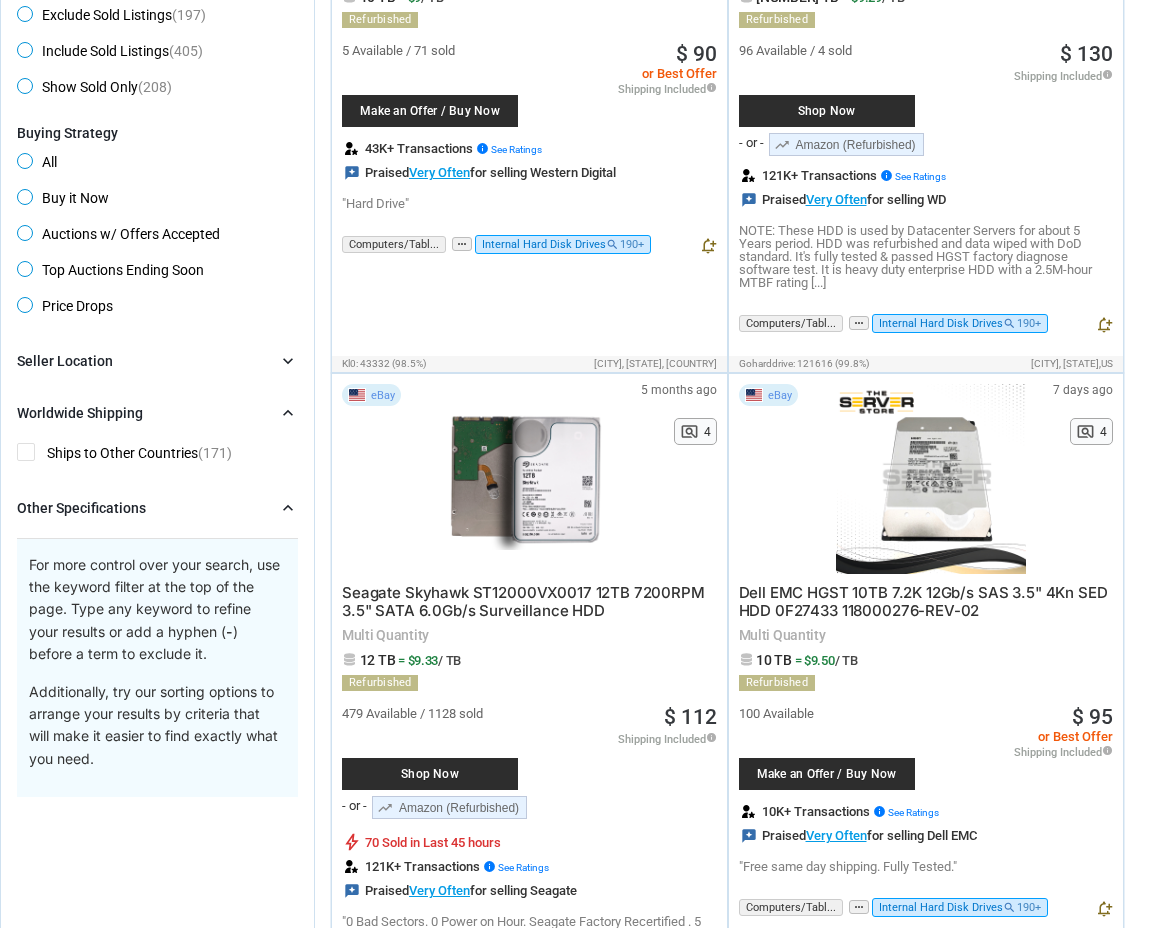 click on "Worldwide Shipping" at bounding box center (80, 413) 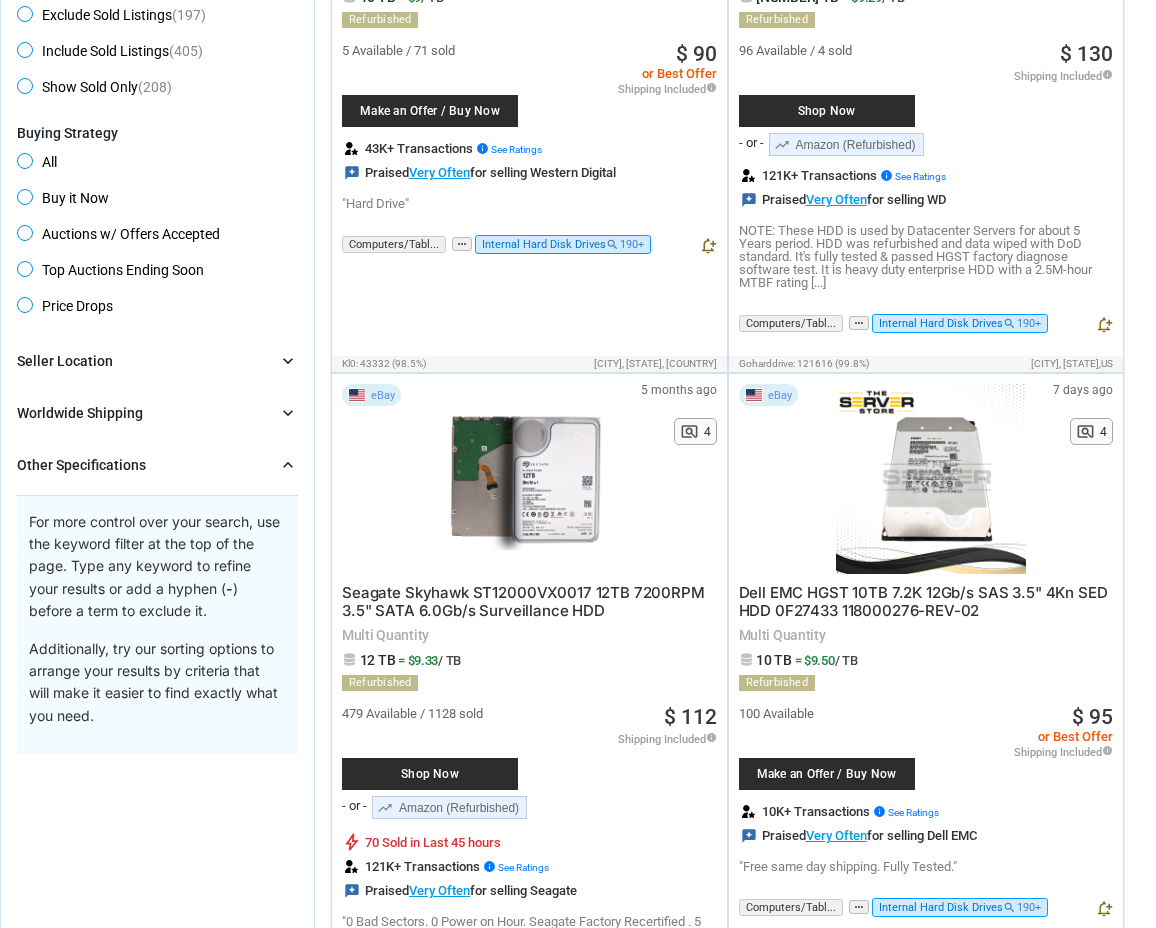 click on "Seller Location" at bounding box center [65, 361] 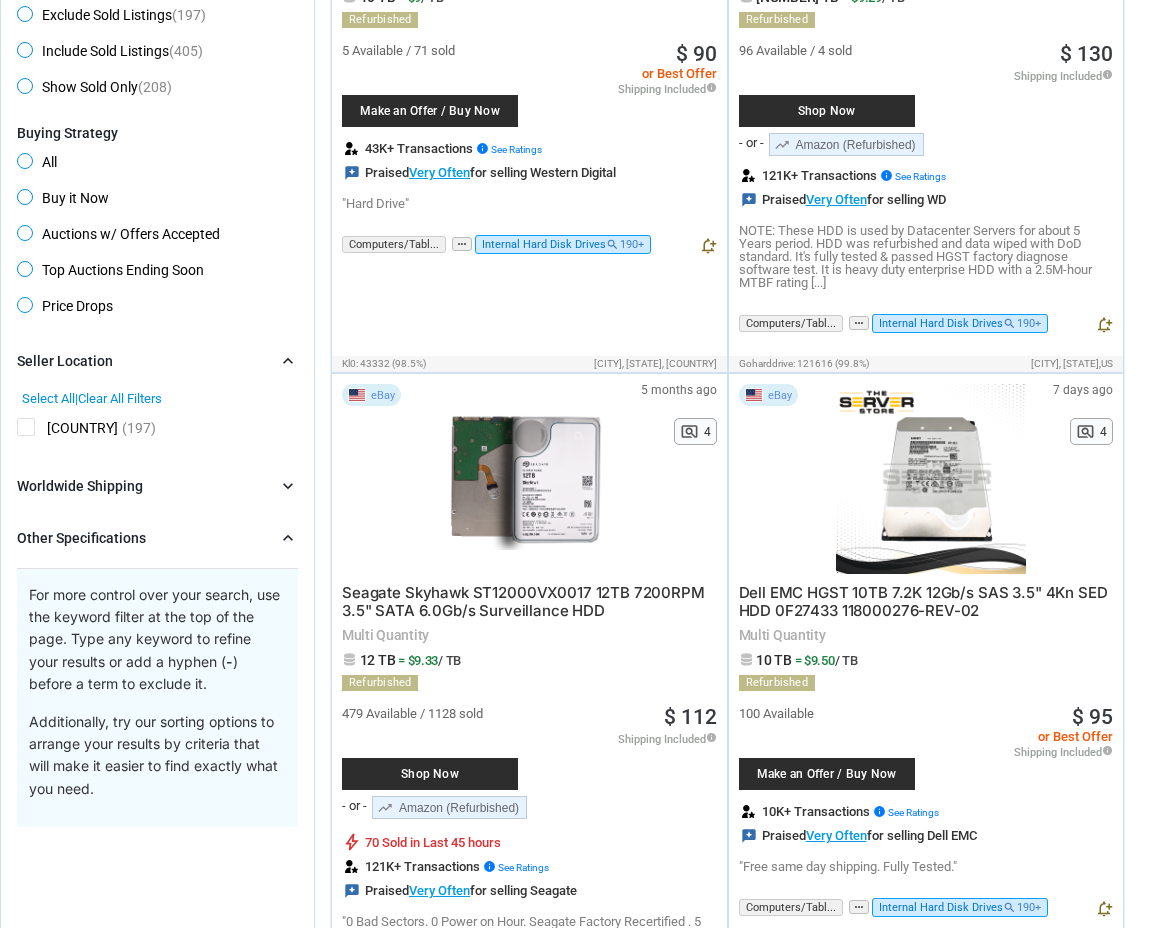 click on "Seller Location" at bounding box center [65, 361] 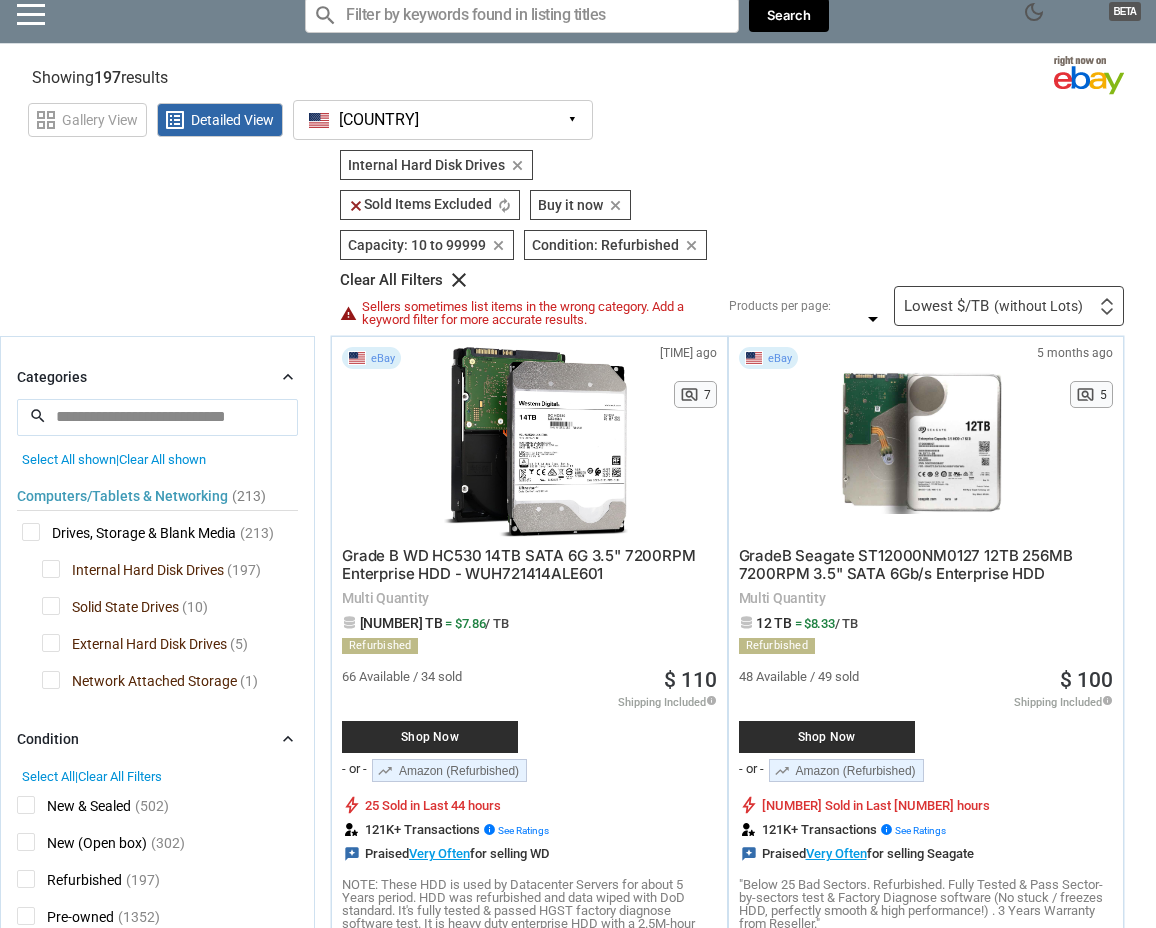 scroll, scrollTop: 0, scrollLeft: 0, axis: both 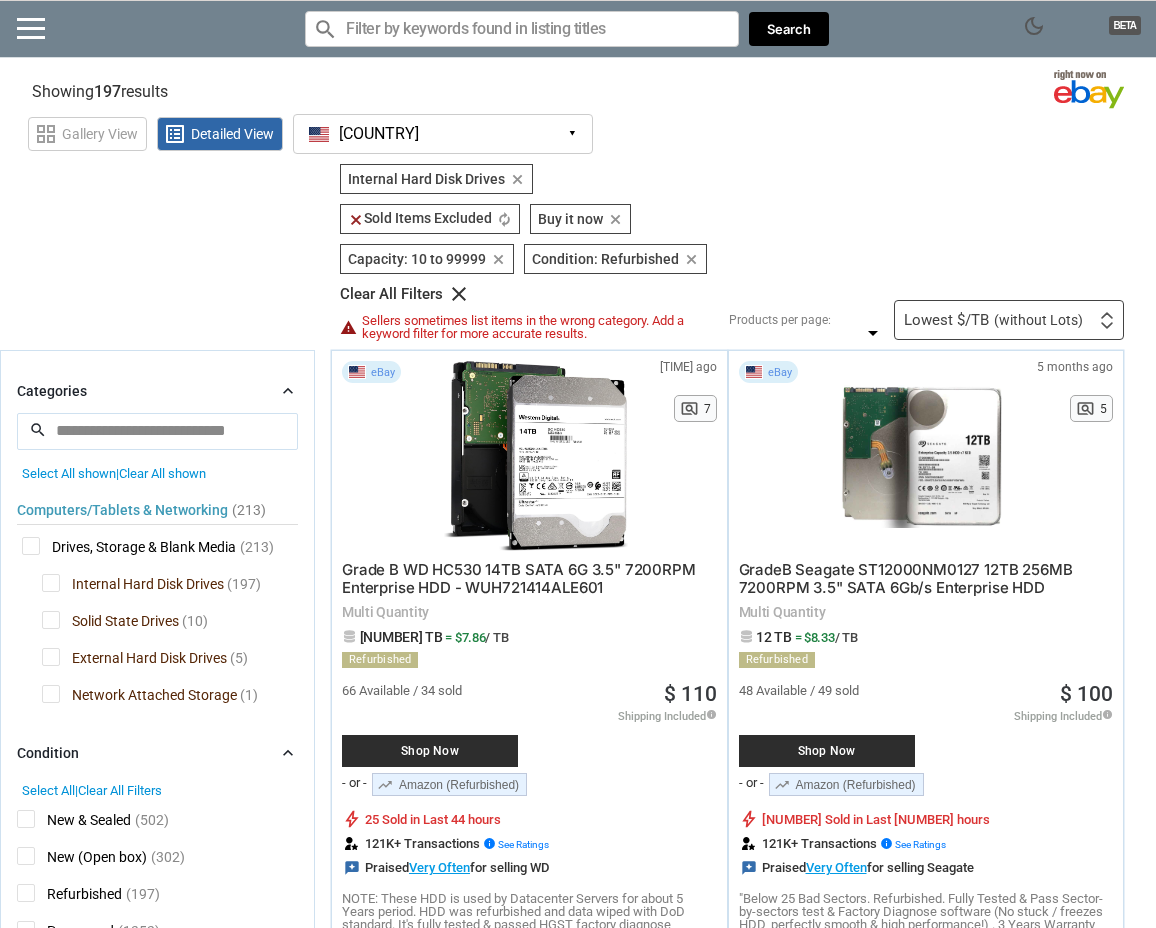 click on "(without Lots)" at bounding box center [1038, 320] 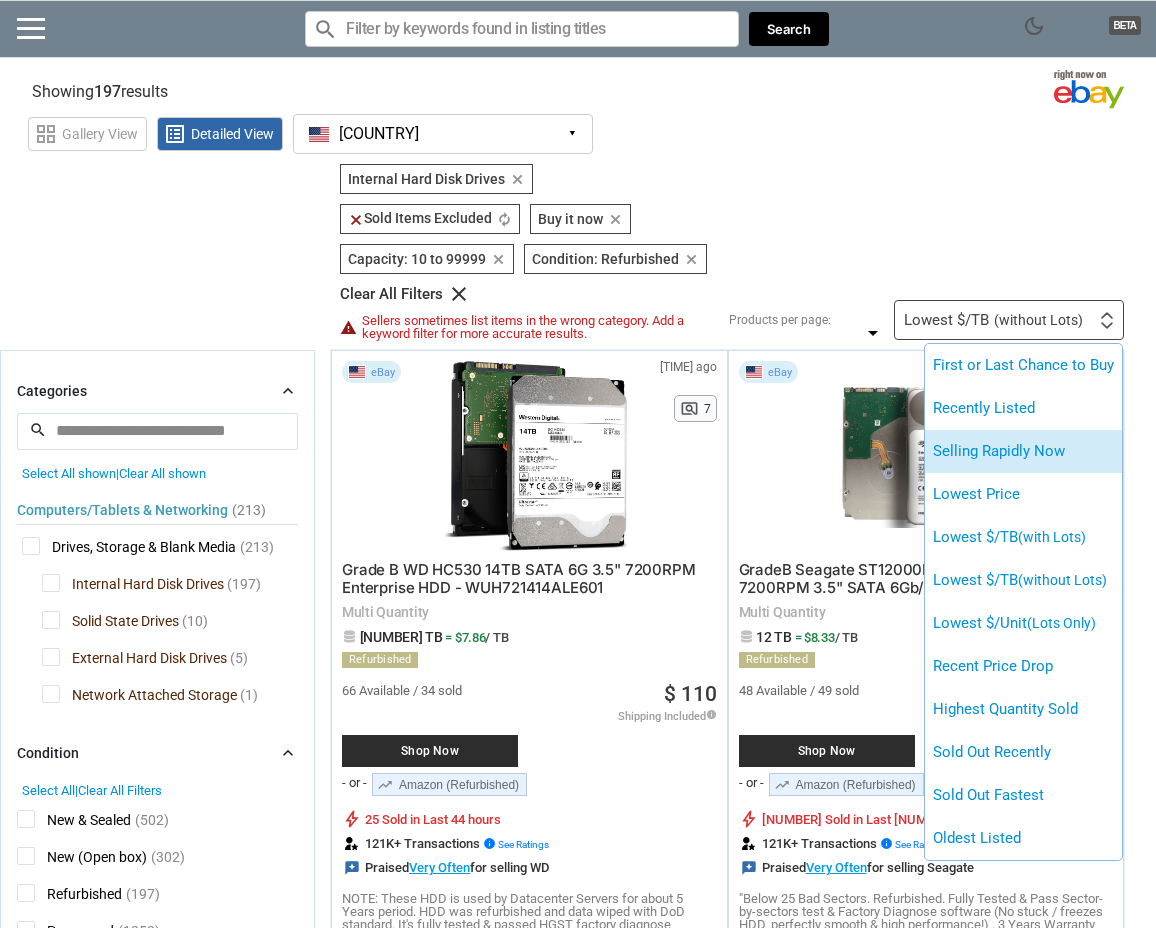 click on "Selling Rapidly Now" at bounding box center [1023, 451] 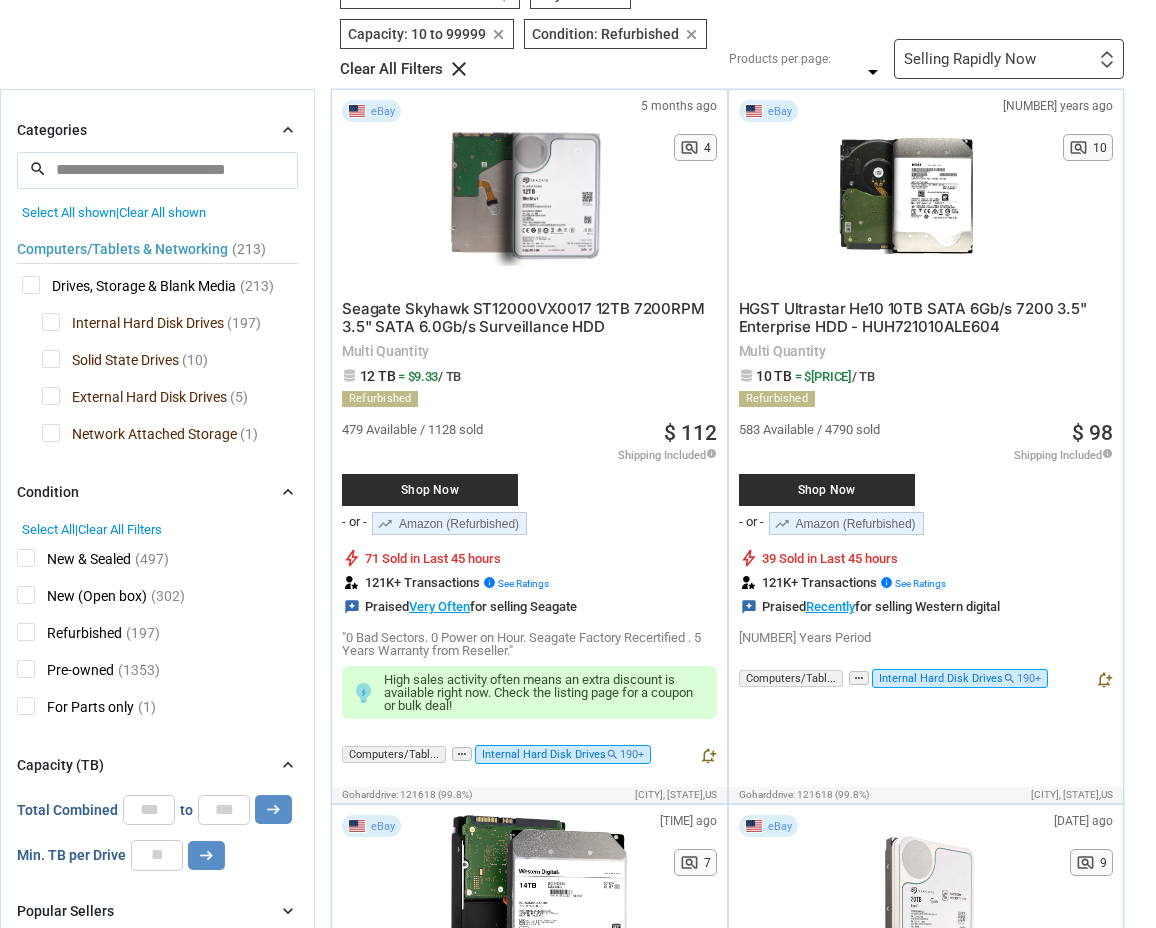 scroll, scrollTop: 232, scrollLeft: 0, axis: vertical 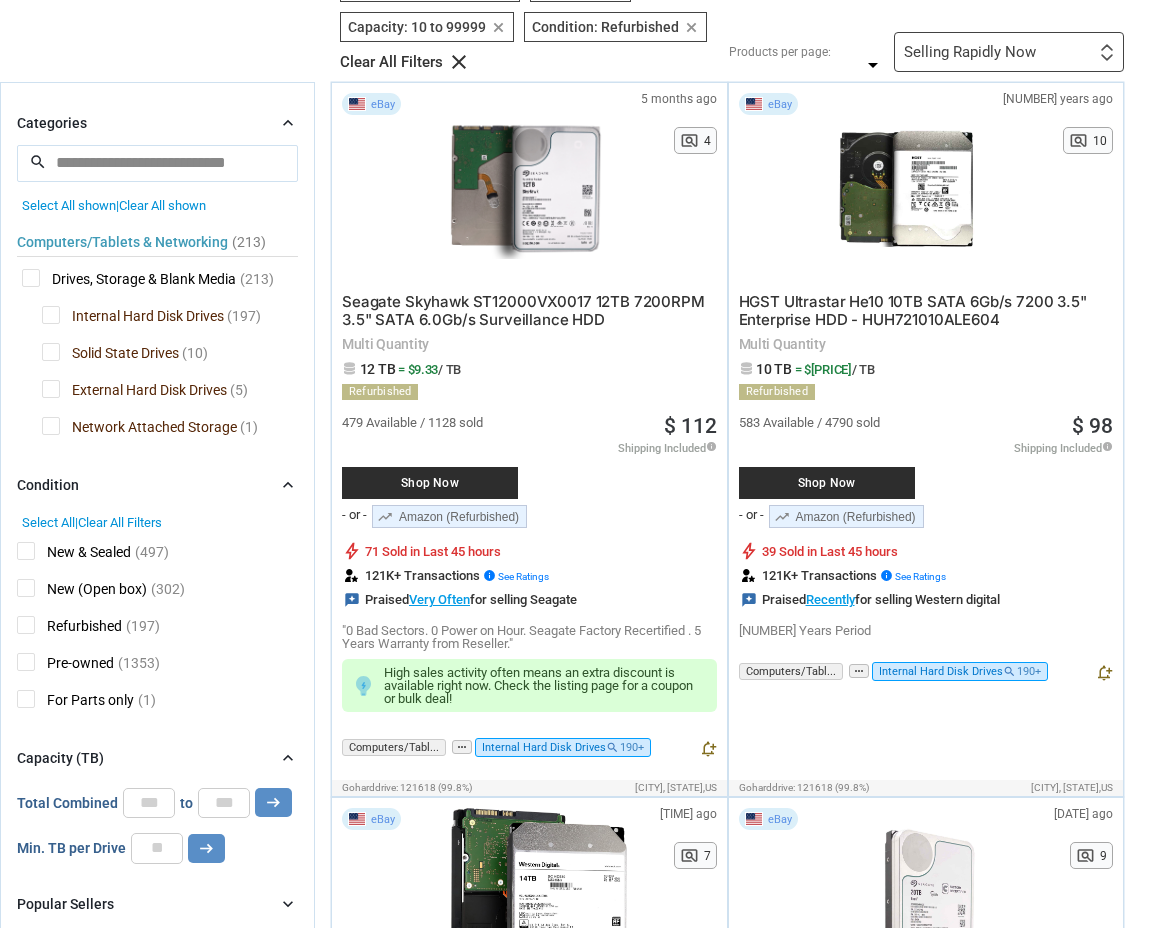 click on "Shop Now" at bounding box center [430, 483] 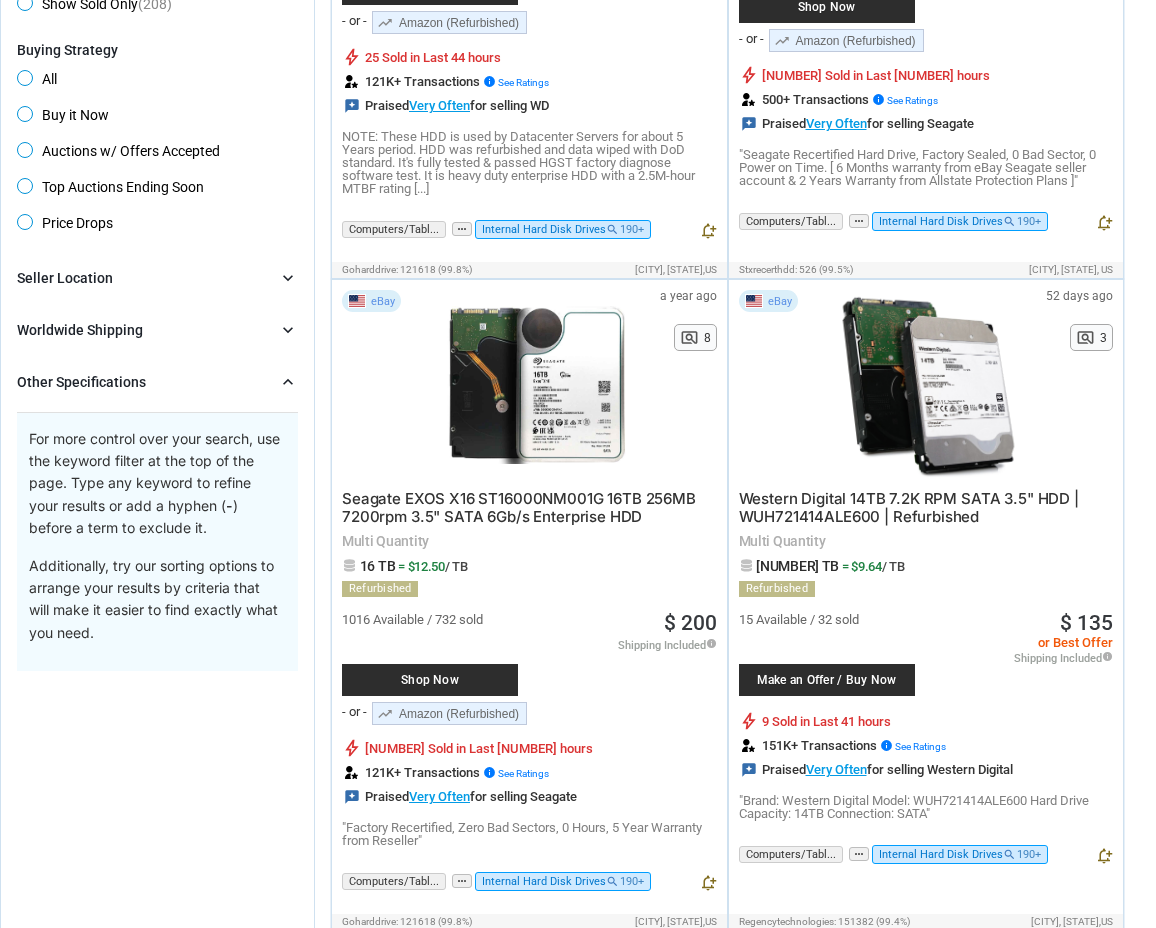 scroll, scrollTop: 1443, scrollLeft: 0, axis: vertical 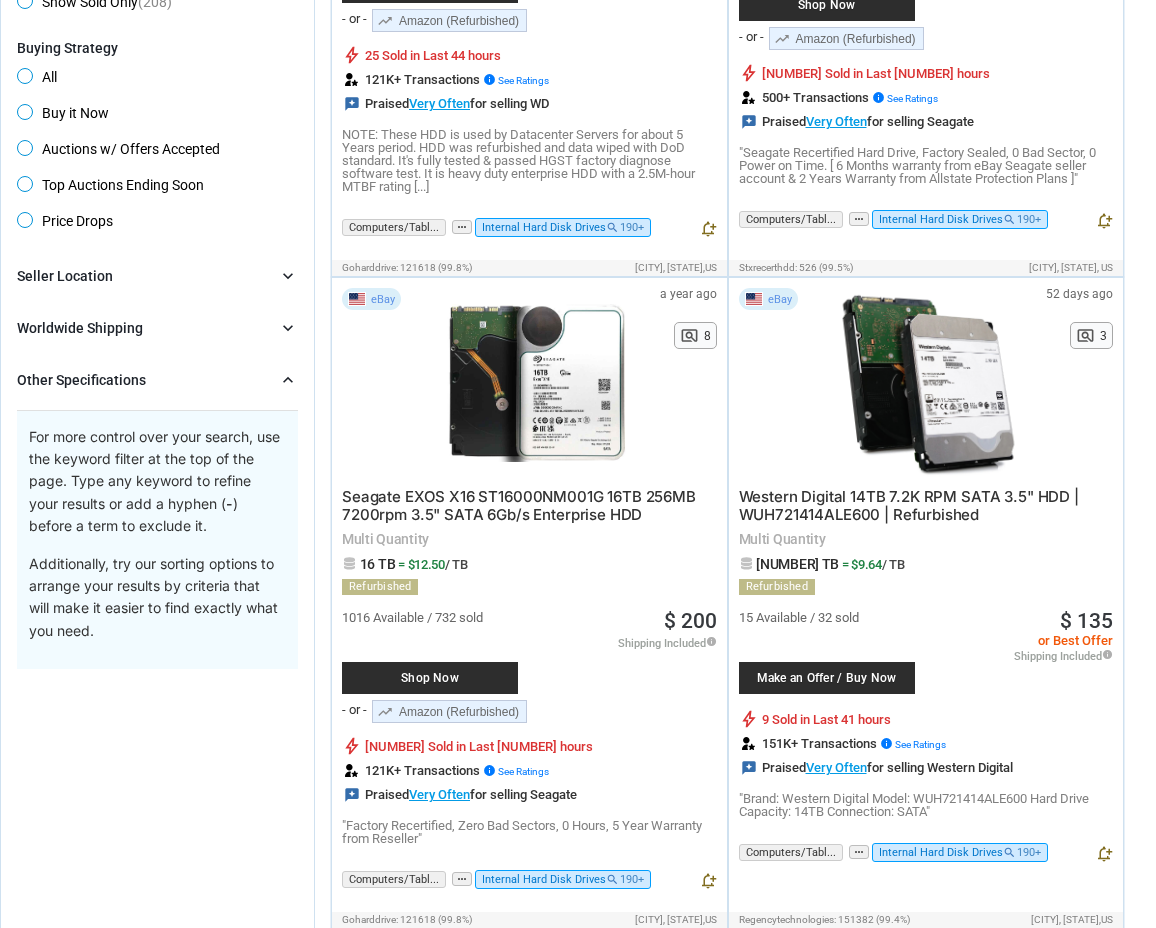 click on "Make an Offer / Buy Now" at bounding box center [827, 678] 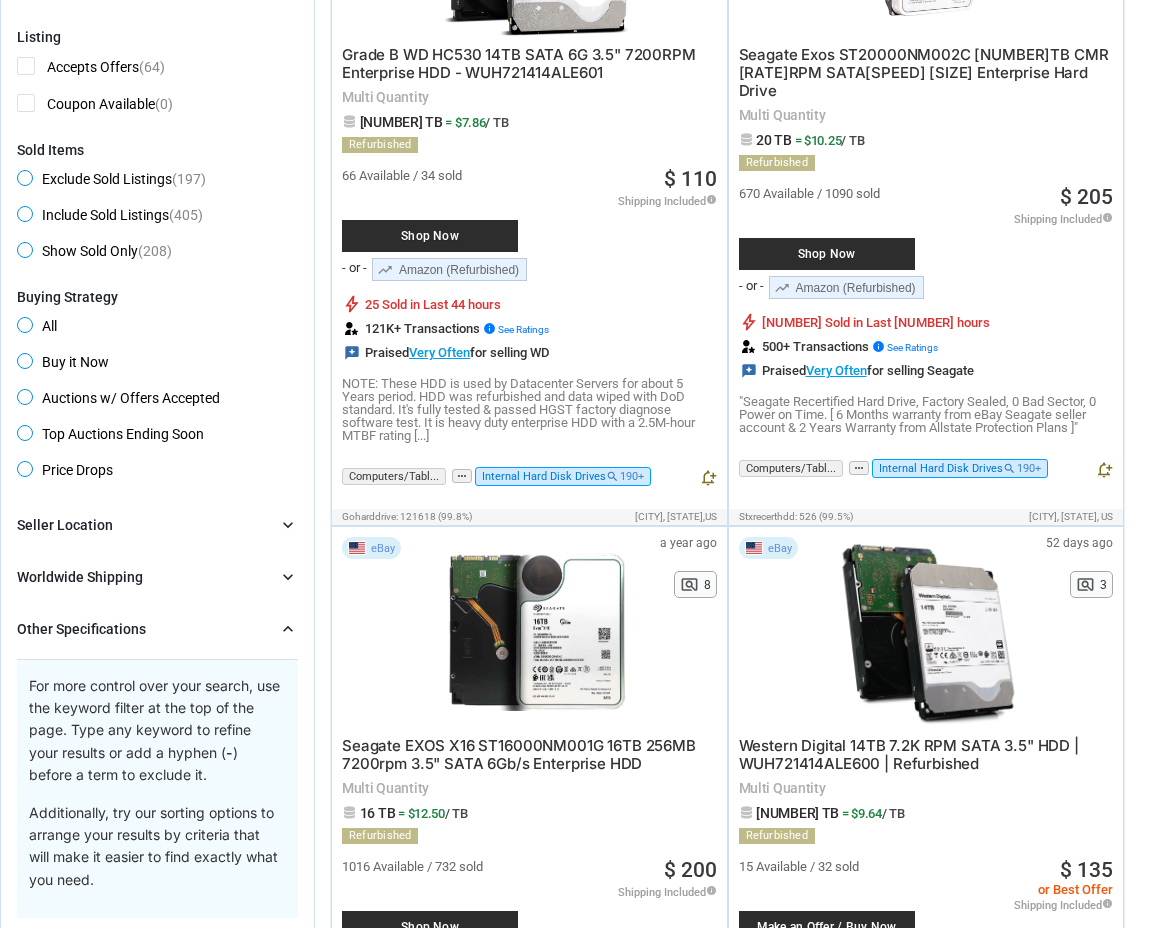 scroll, scrollTop: 0, scrollLeft: 0, axis: both 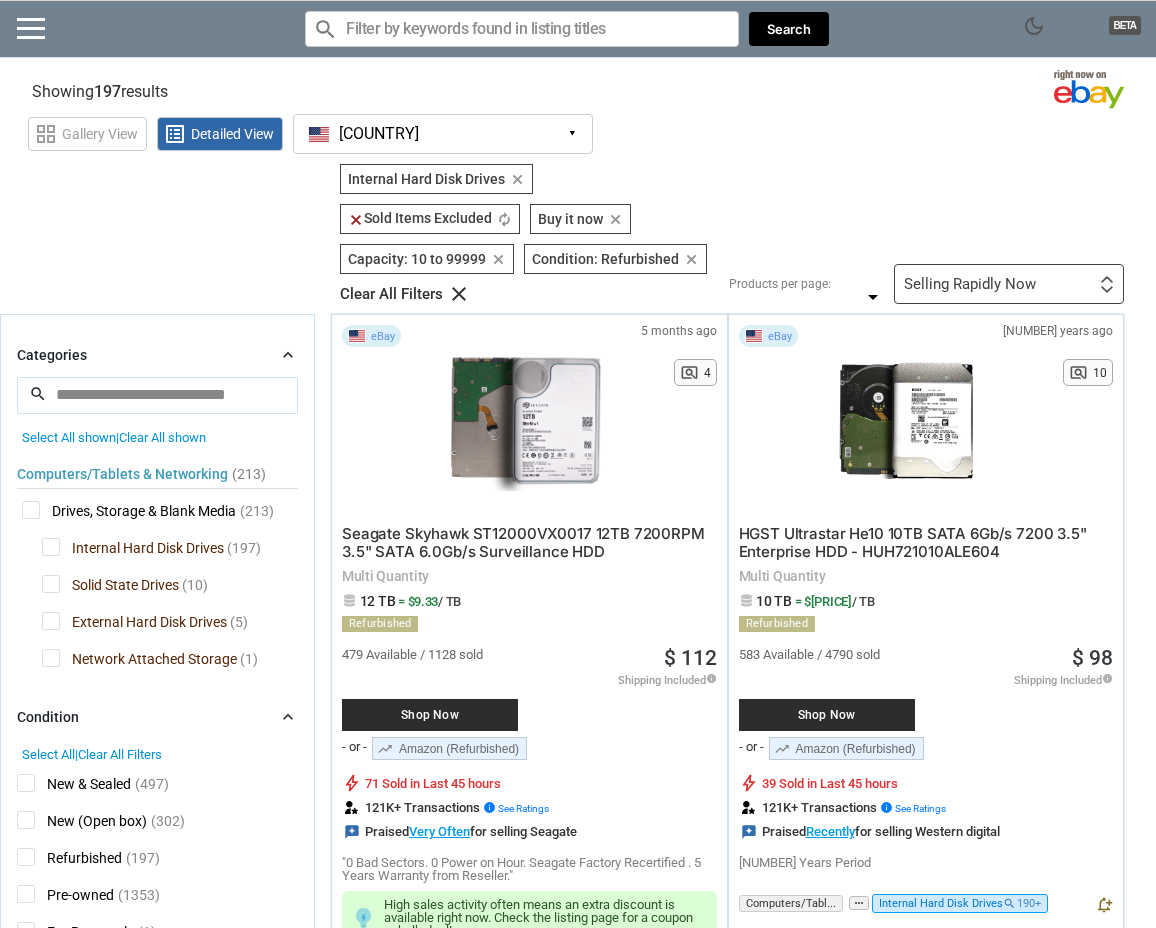 click at bounding box center (522, 29) 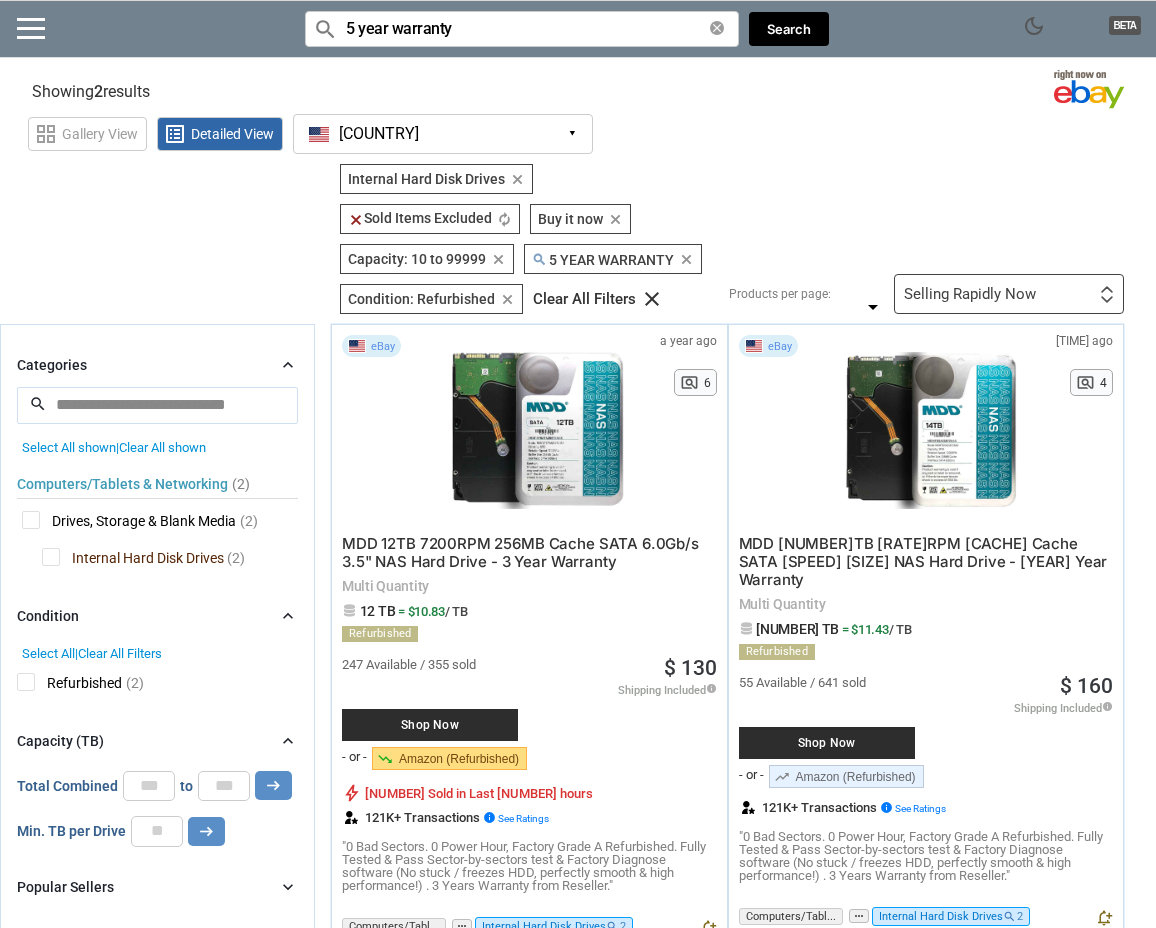 click on "5 year warranty" at bounding box center (522, 29) 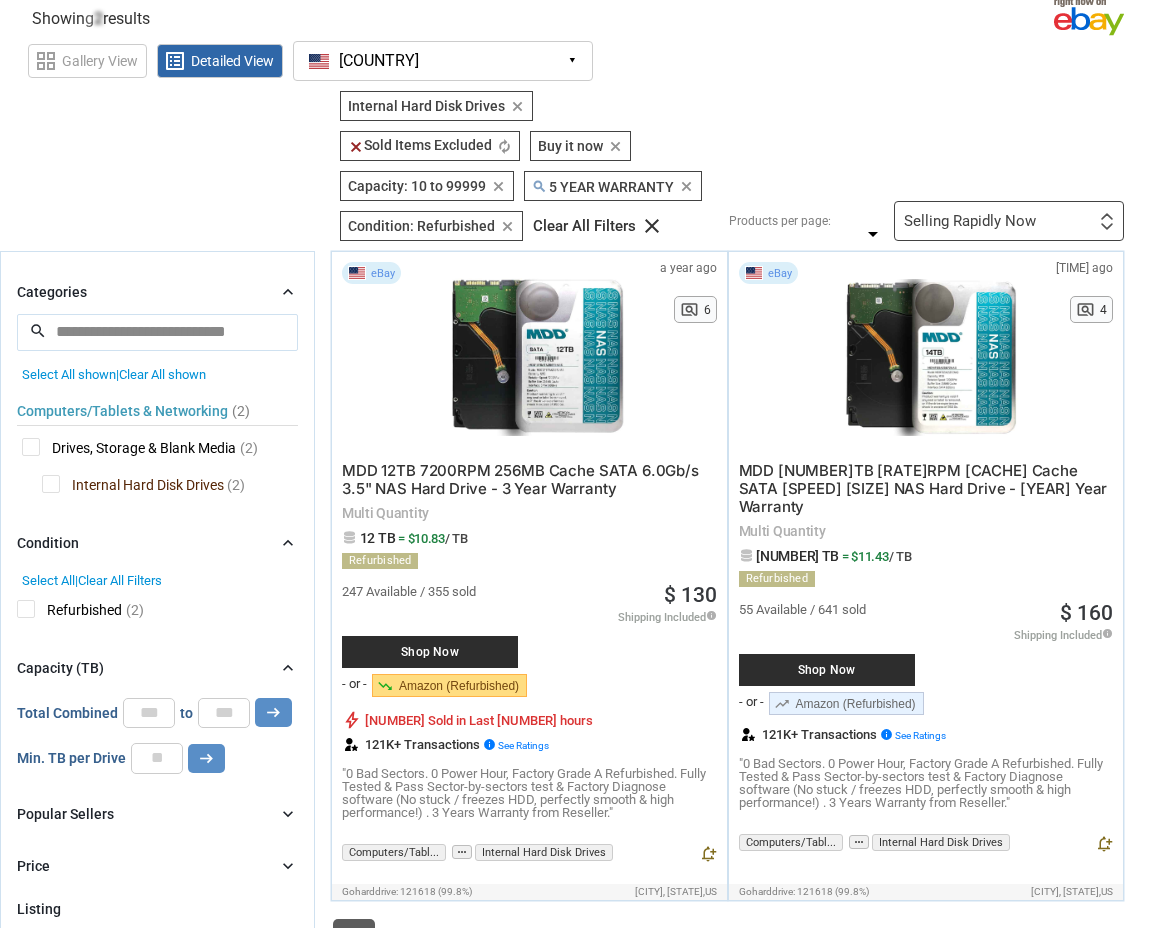 scroll, scrollTop: 0, scrollLeft: 0, axis: both 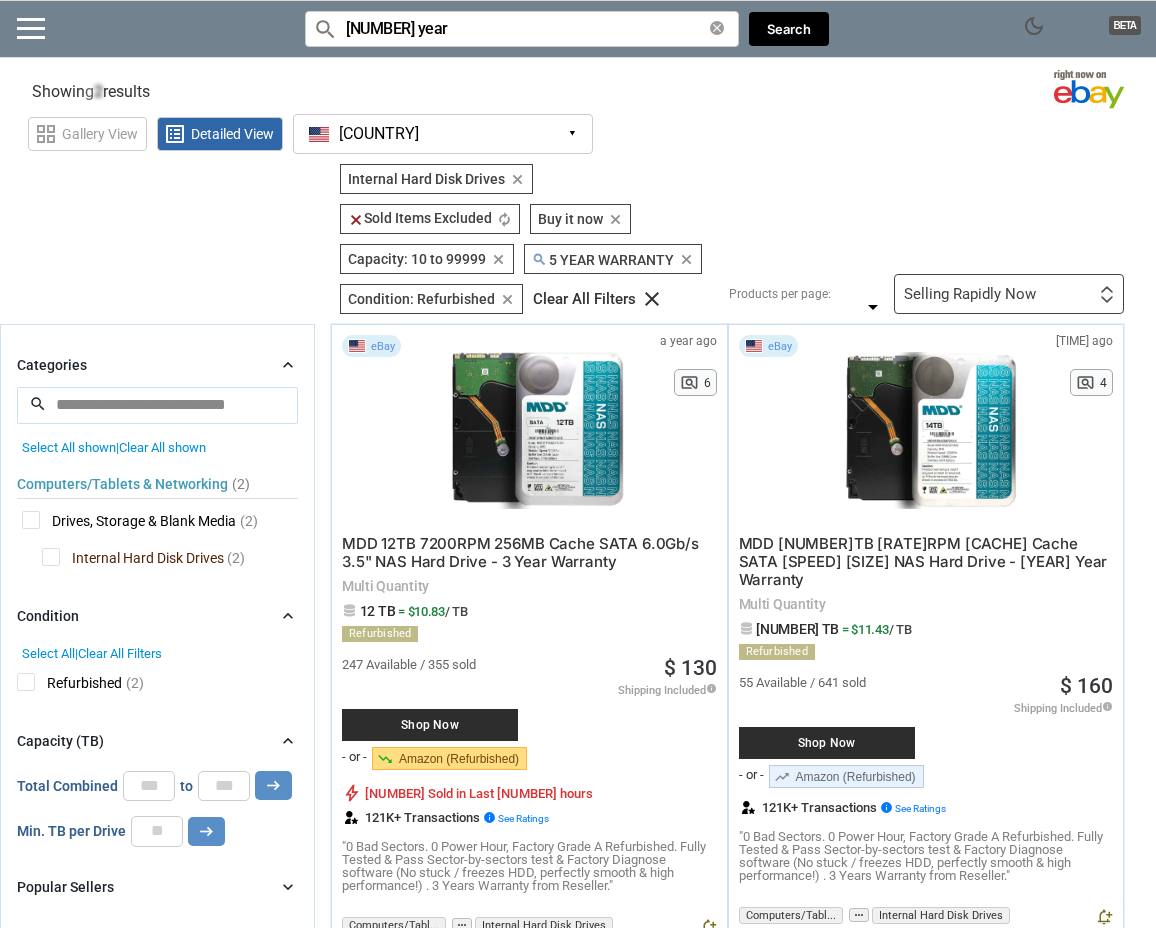 click on "[NUMBER] year" at bounding box center [522, 29] 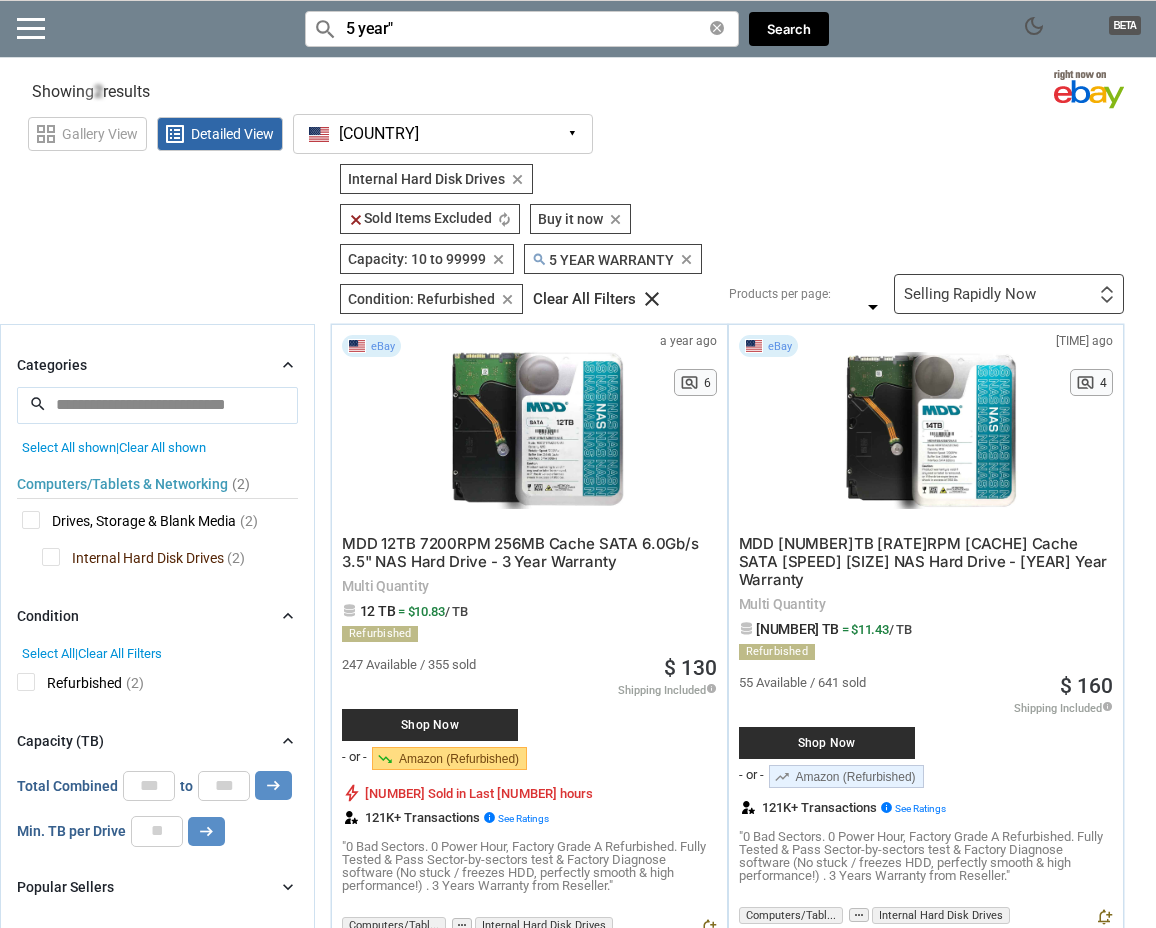click on "search" at bounding box center (325, 28) 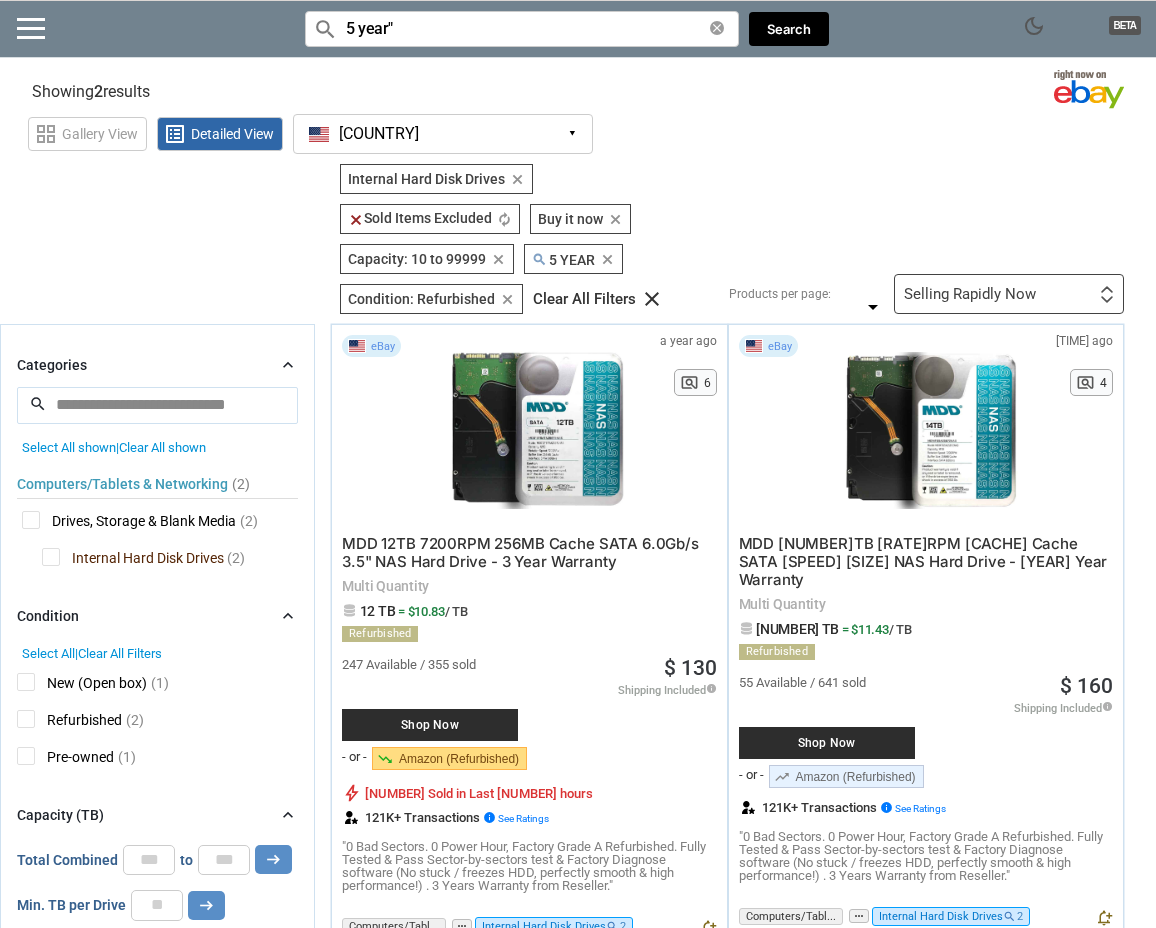click on "5 year"" at bounding box center [522, 29] 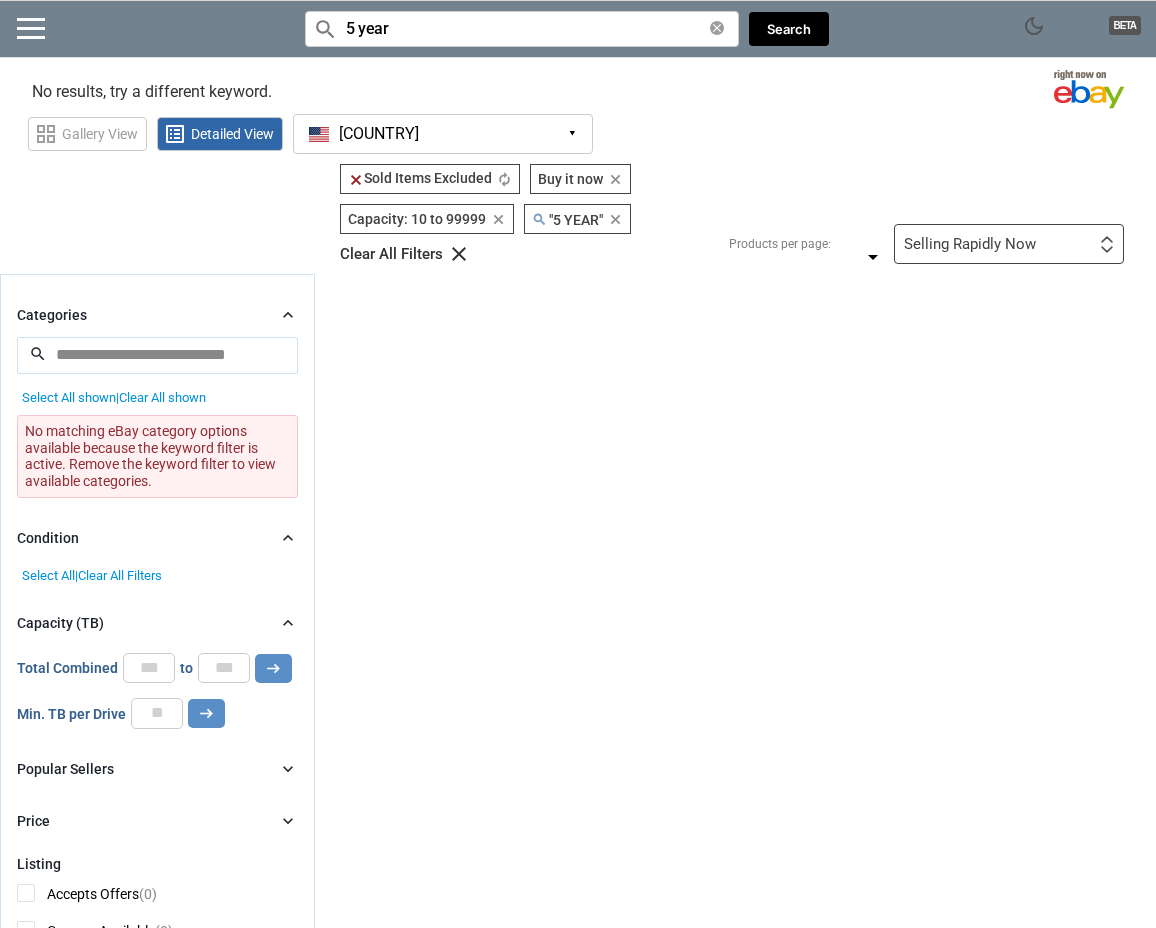 click on "5 year" at bounding box center (522, 29) 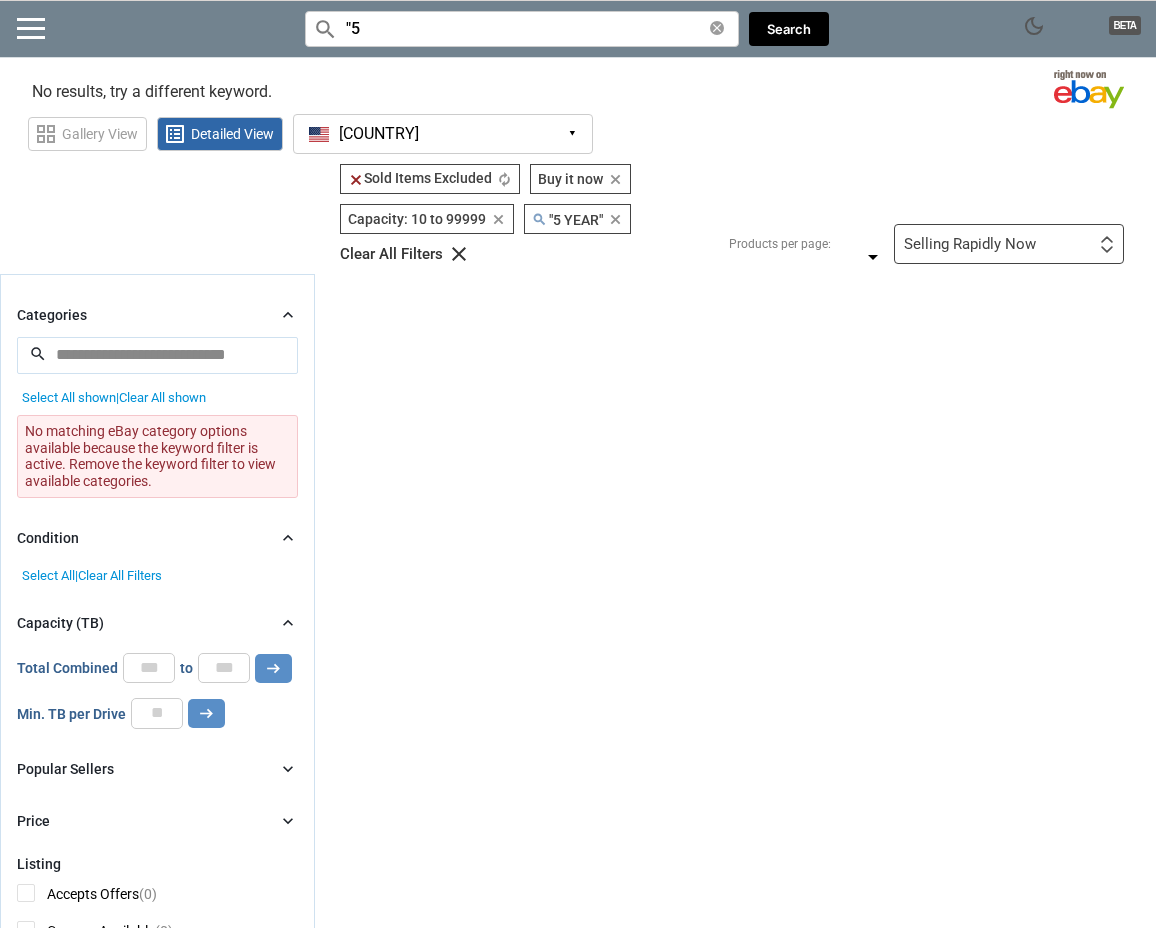 type on """ 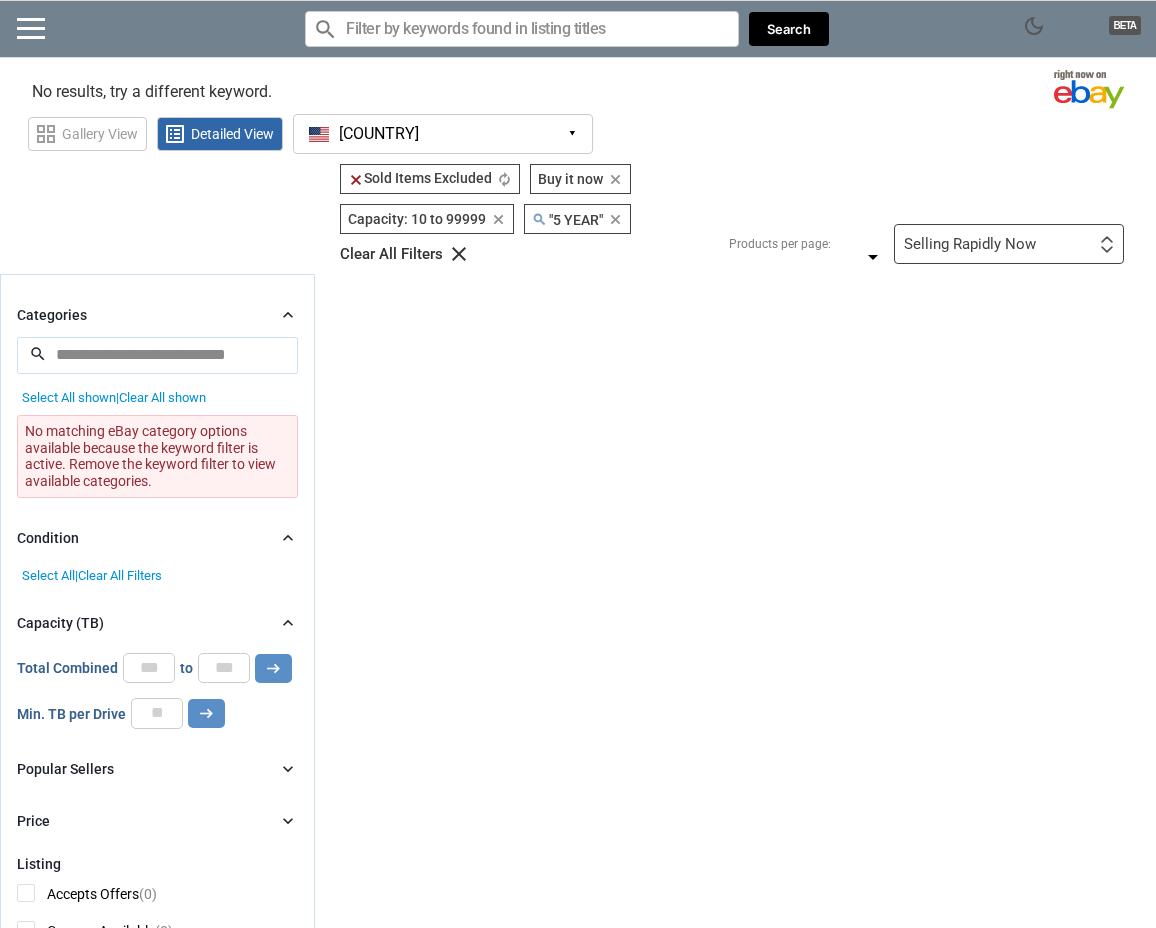type on "y" 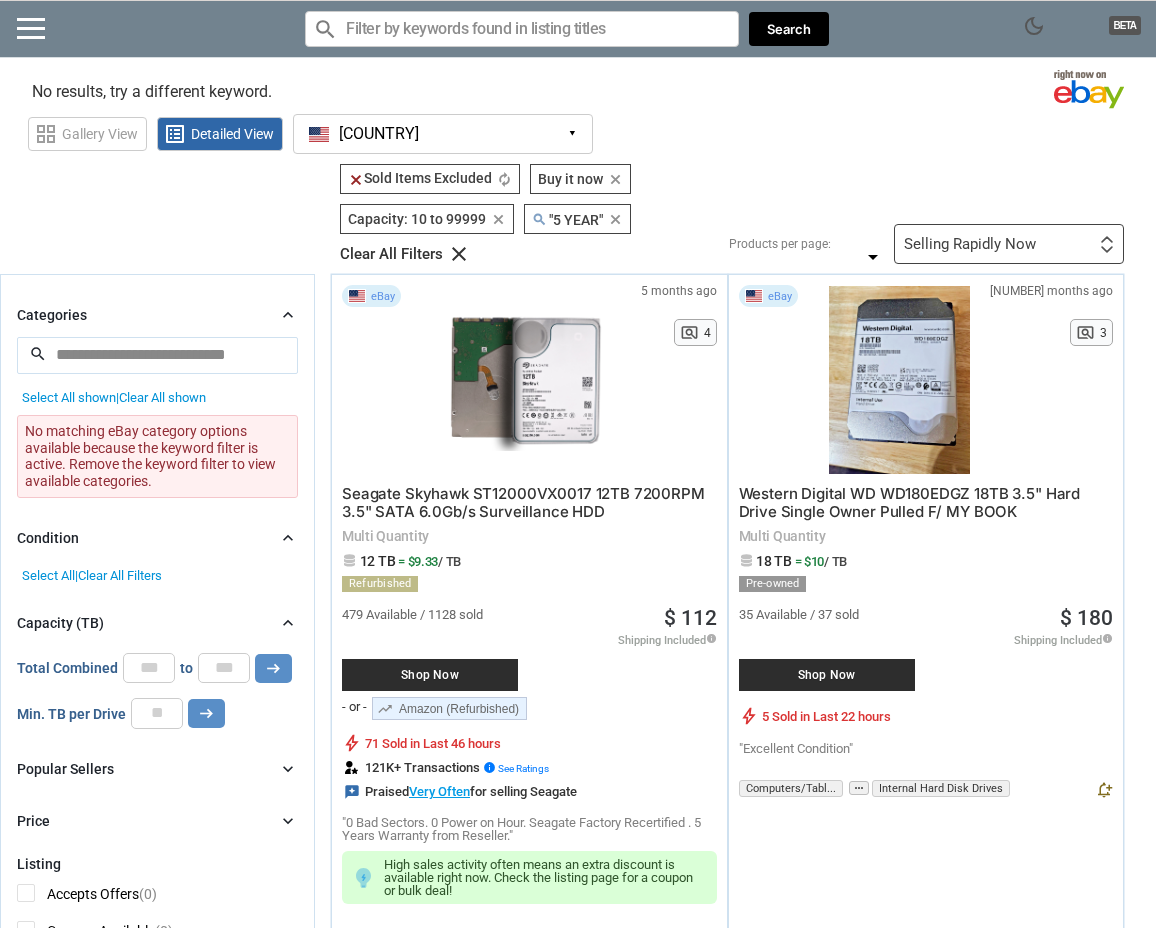 type on "5" 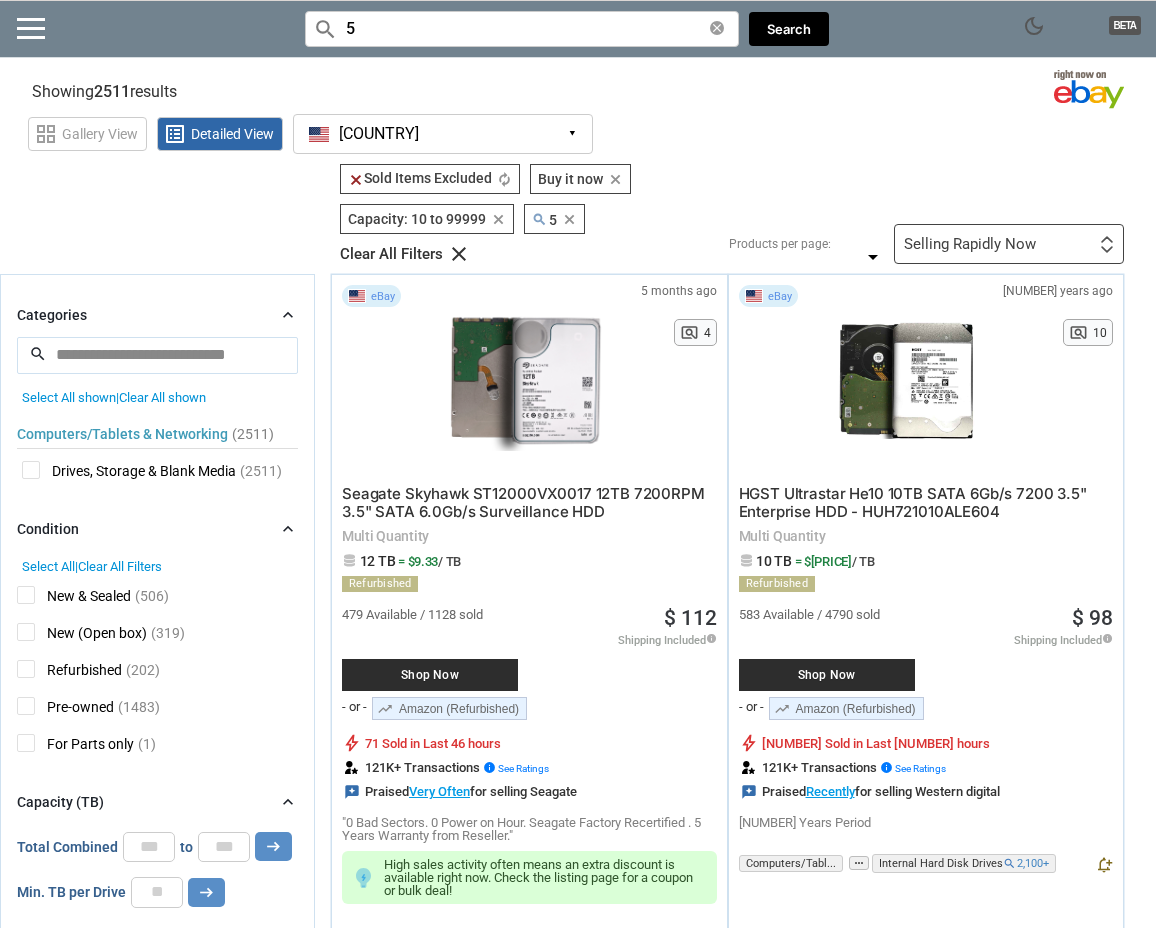click on "5" at bounding box center (522, 29) 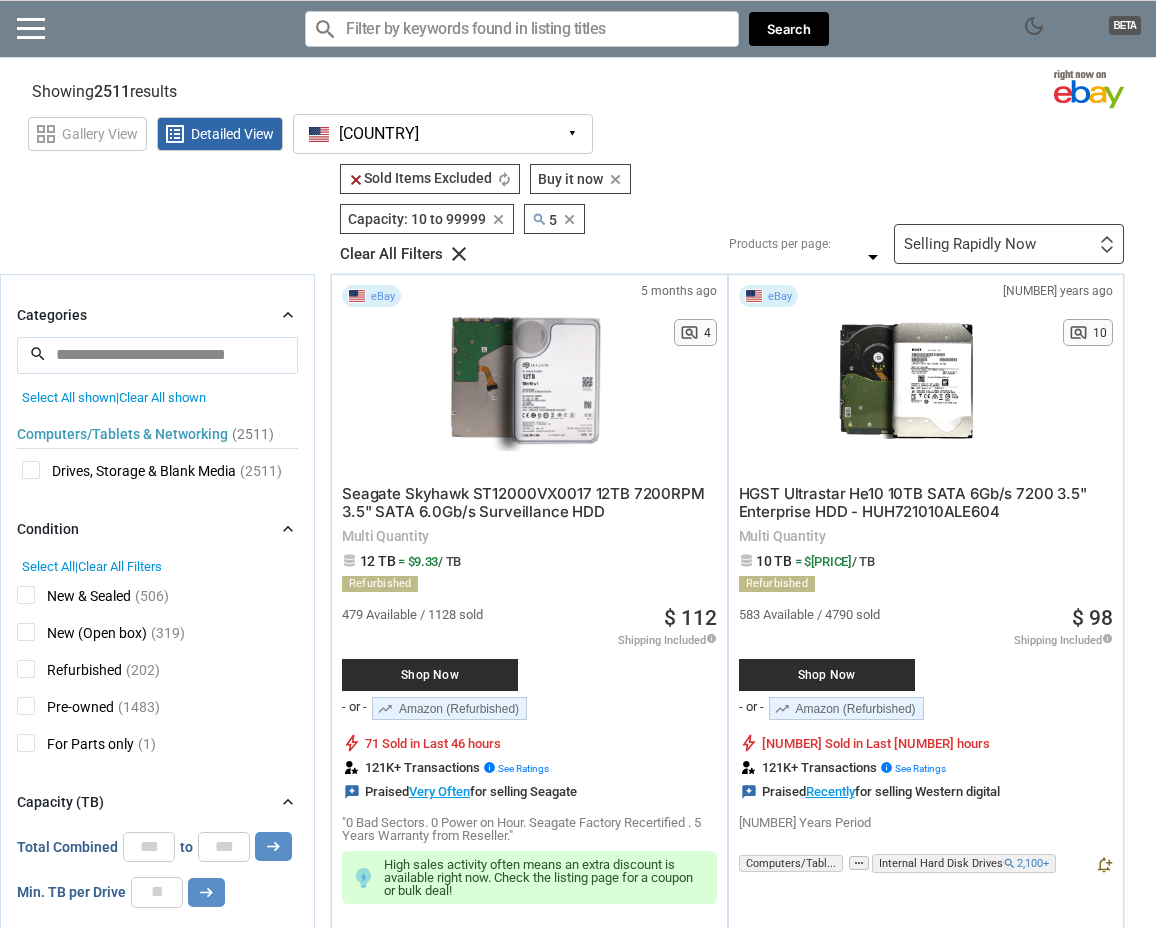 type 